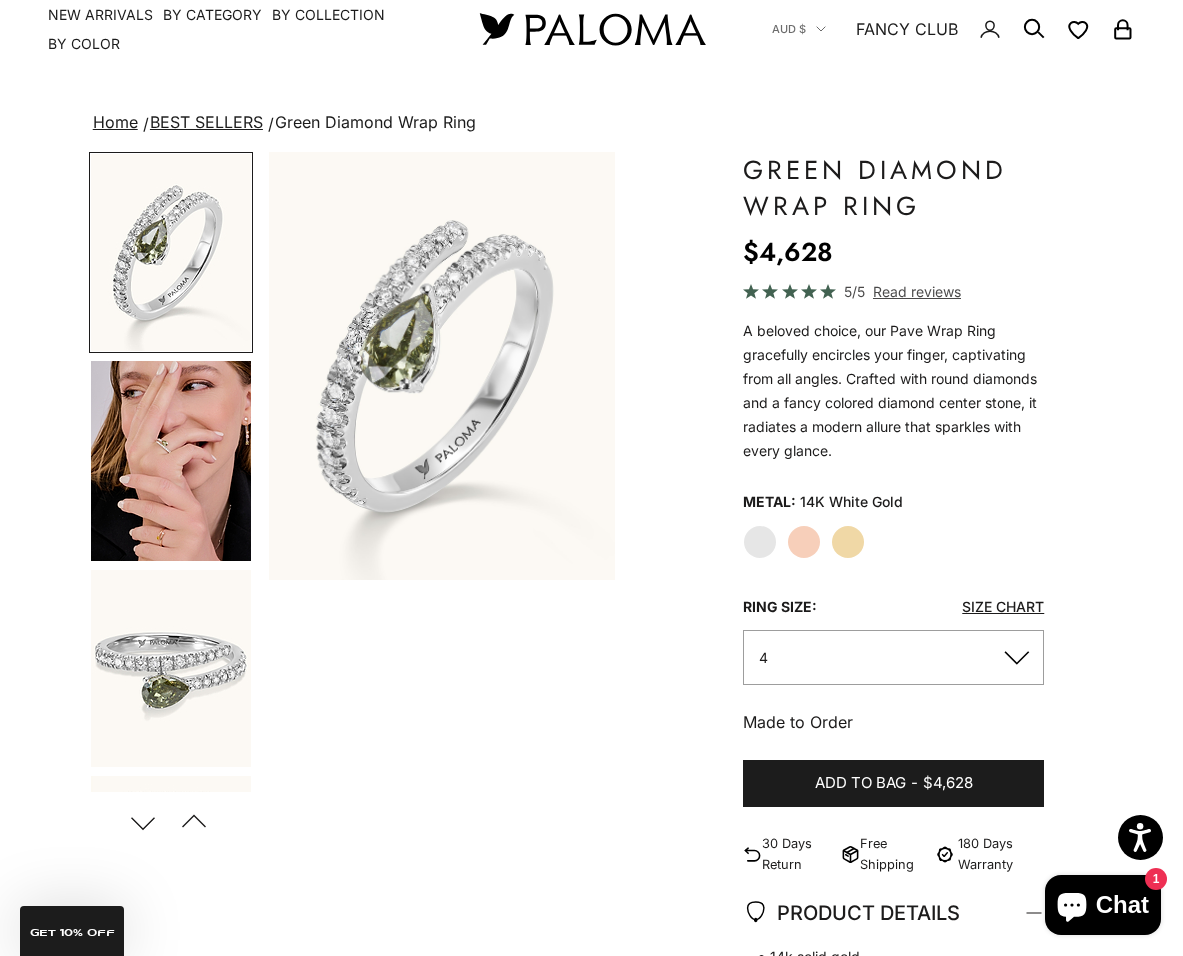 scroll, scrollTop: 43, scrollLeft: 0, axis: vertical 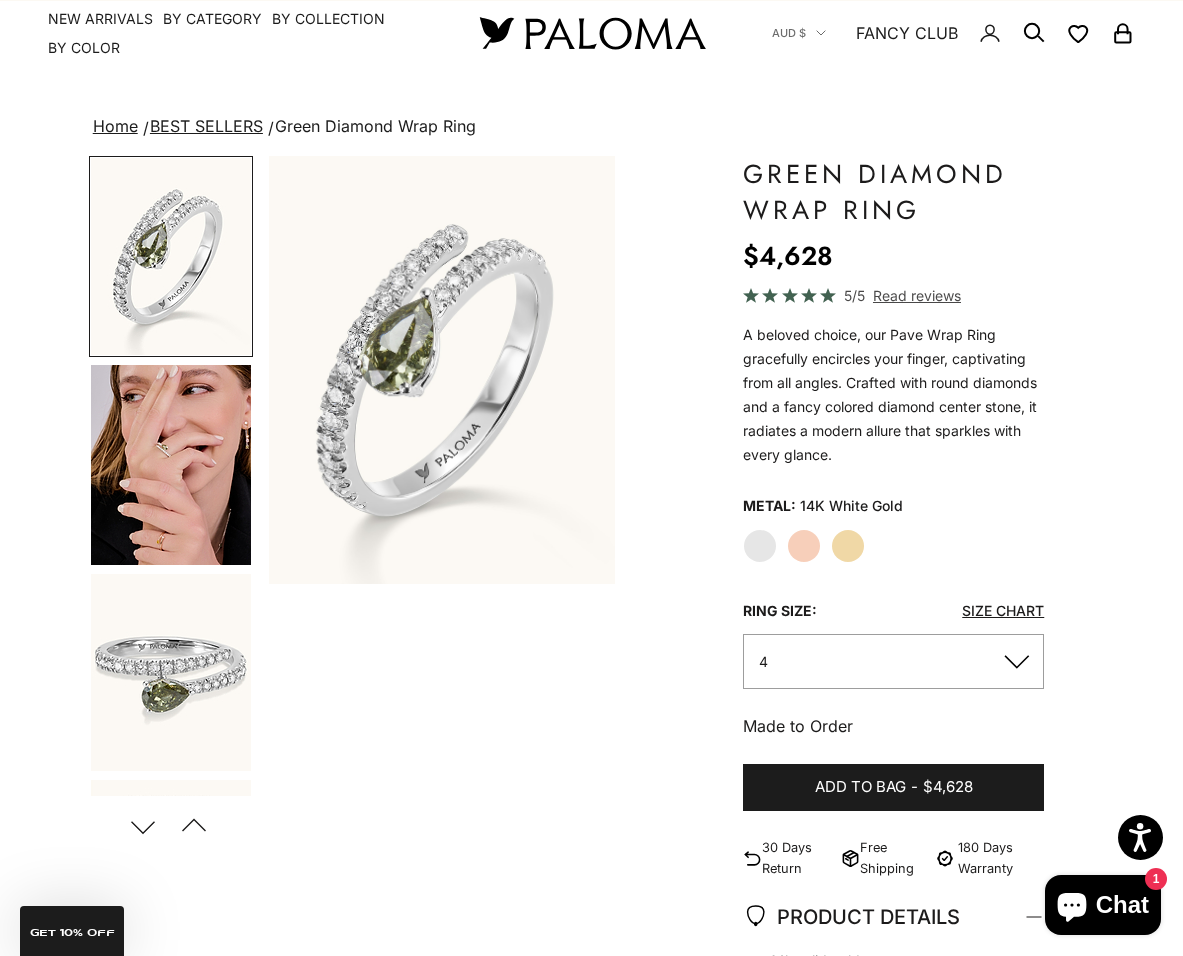 click on "4" 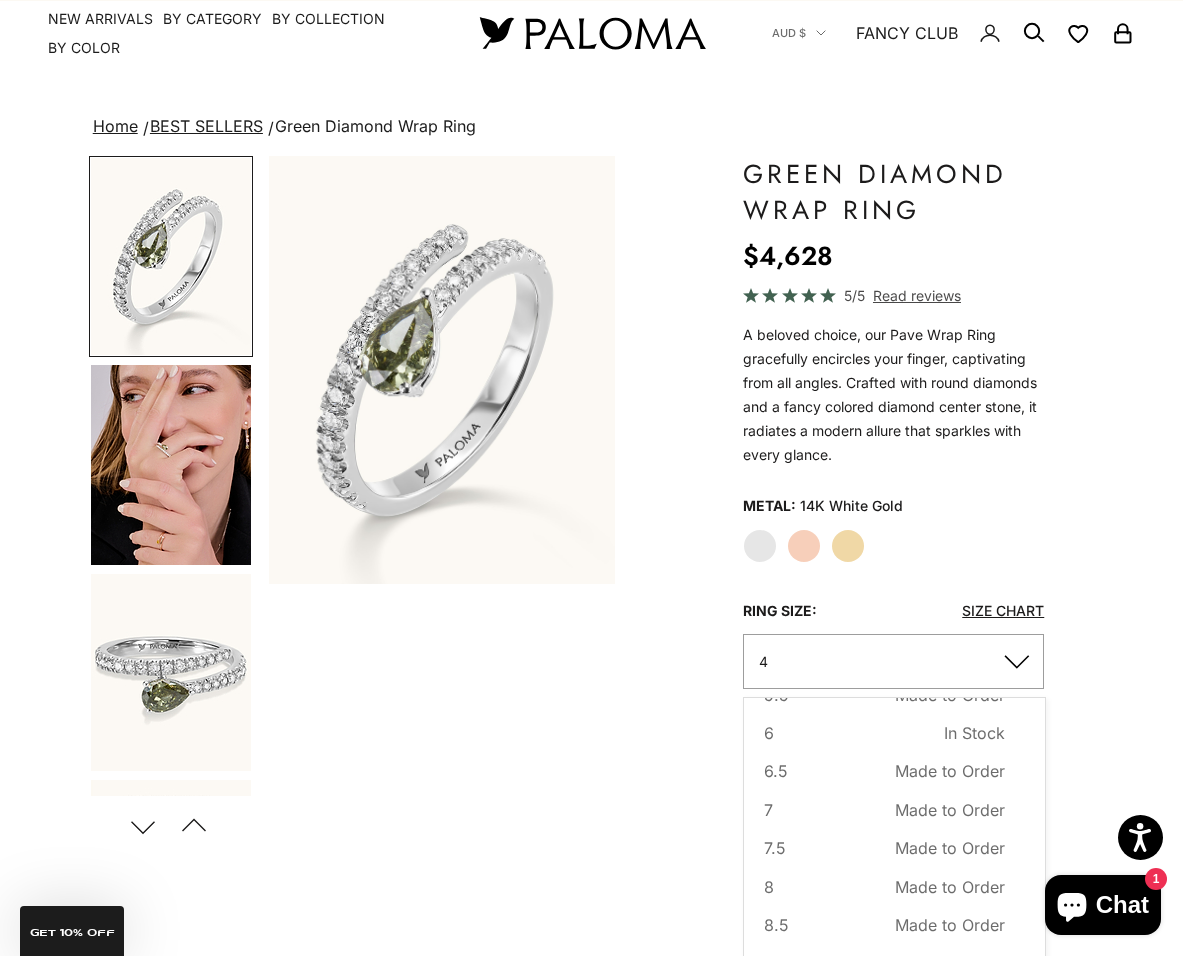 scroll, scrollTop: 117, scrollLeft: 0, axis: vertical 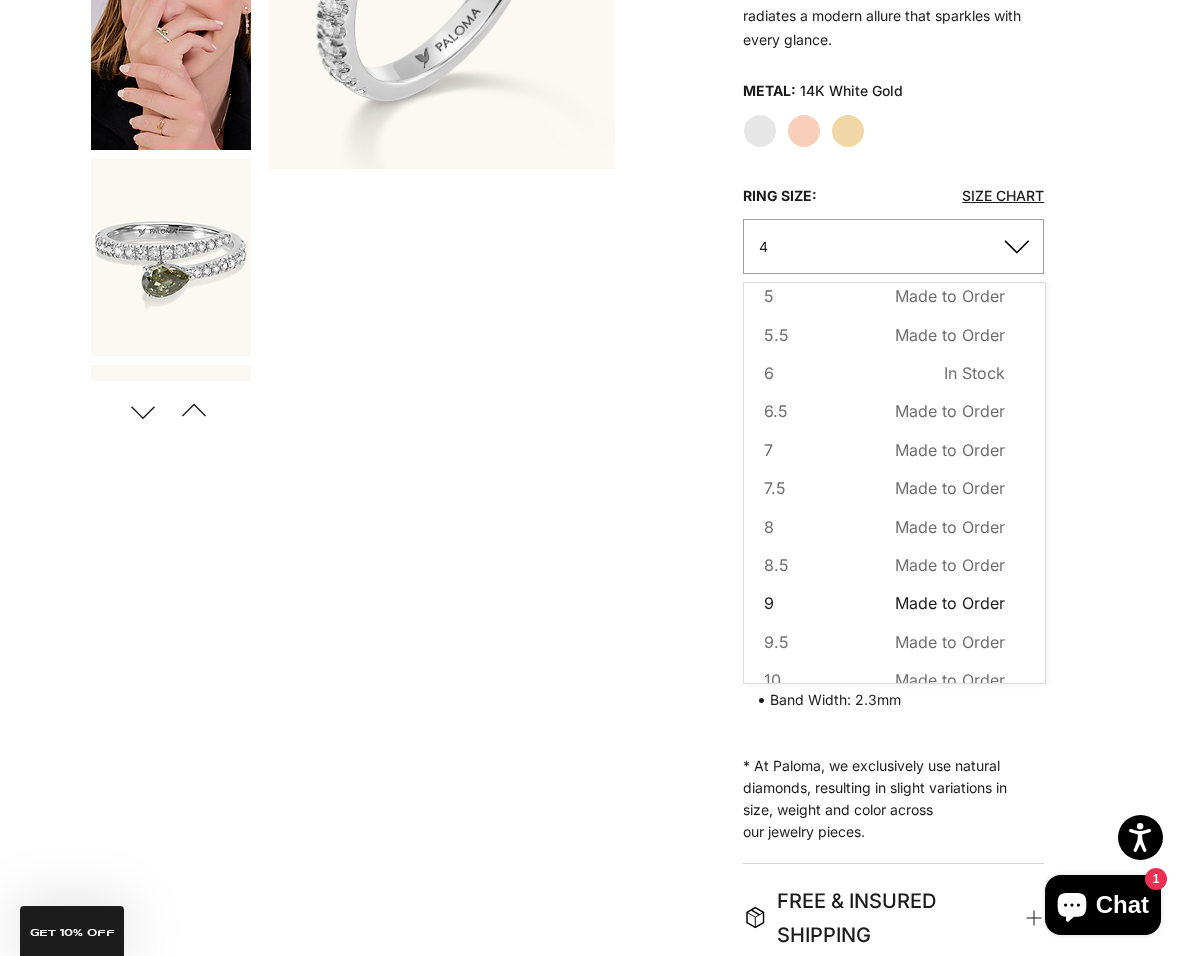 click on "9 Made to Order Sold out" at bounding box center [884, 603] 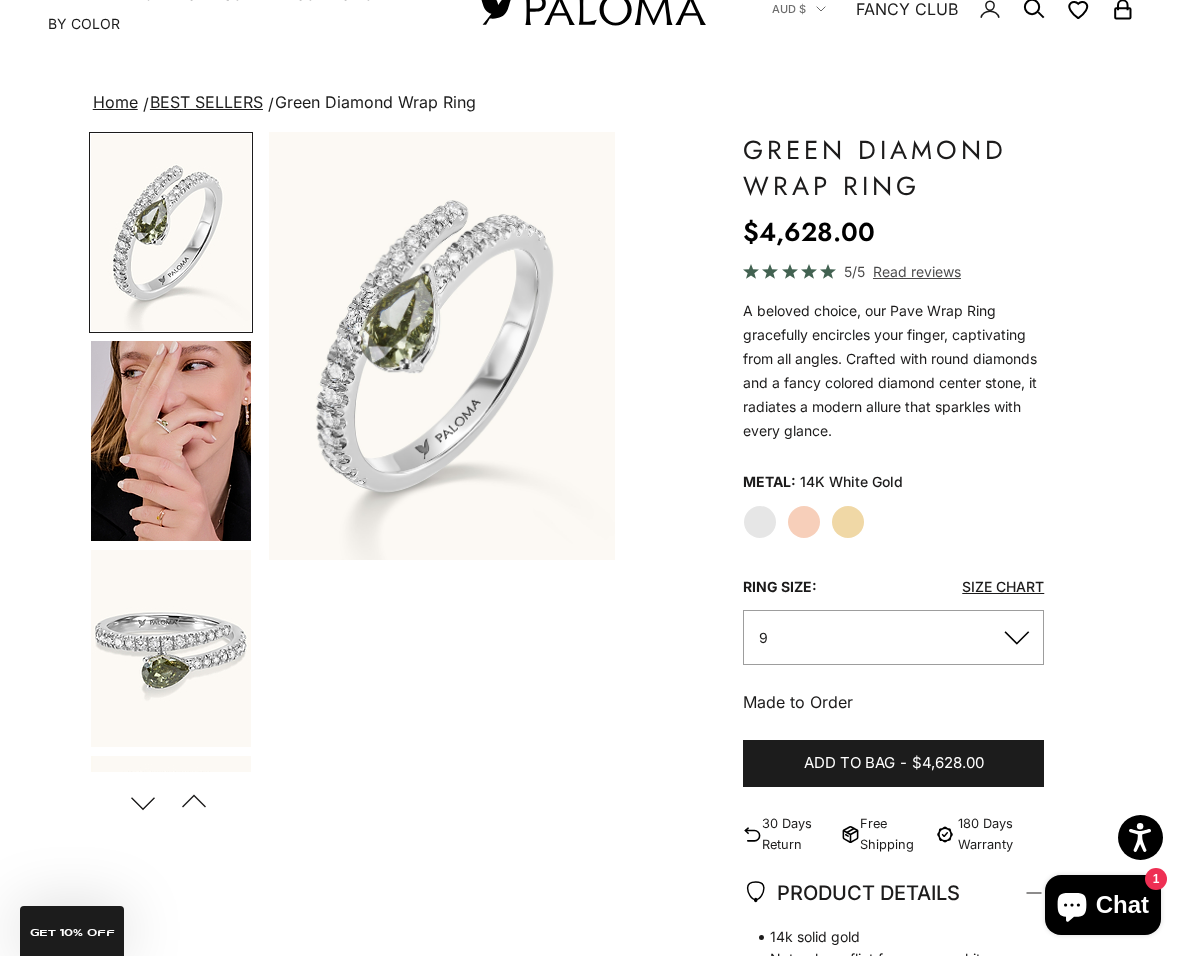 scroll, scrollTop: 0, scrollLeft: 0, axis: both 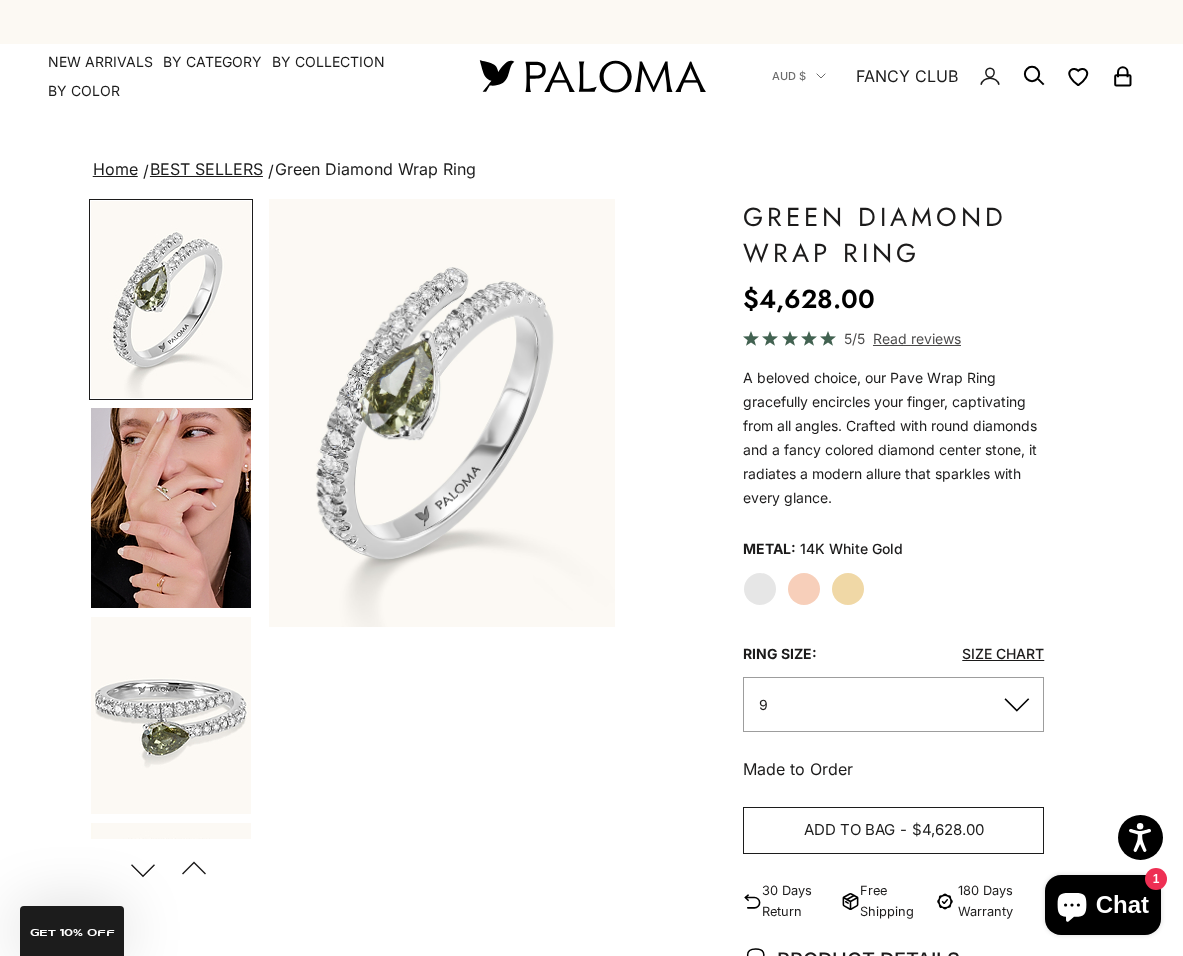 click on "Add to bag" at bounding box center (849, 830) 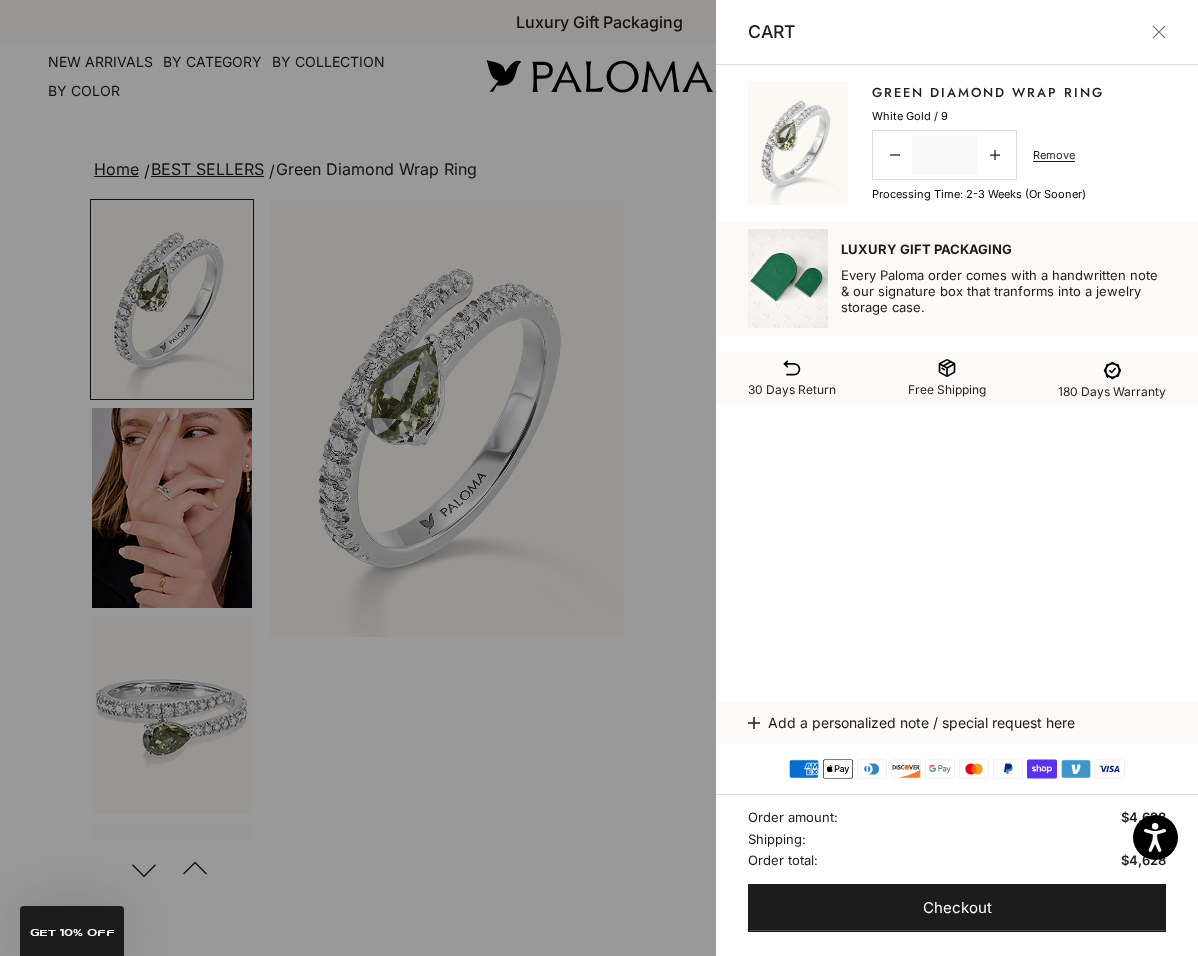 click at bounding box center [599, 478] 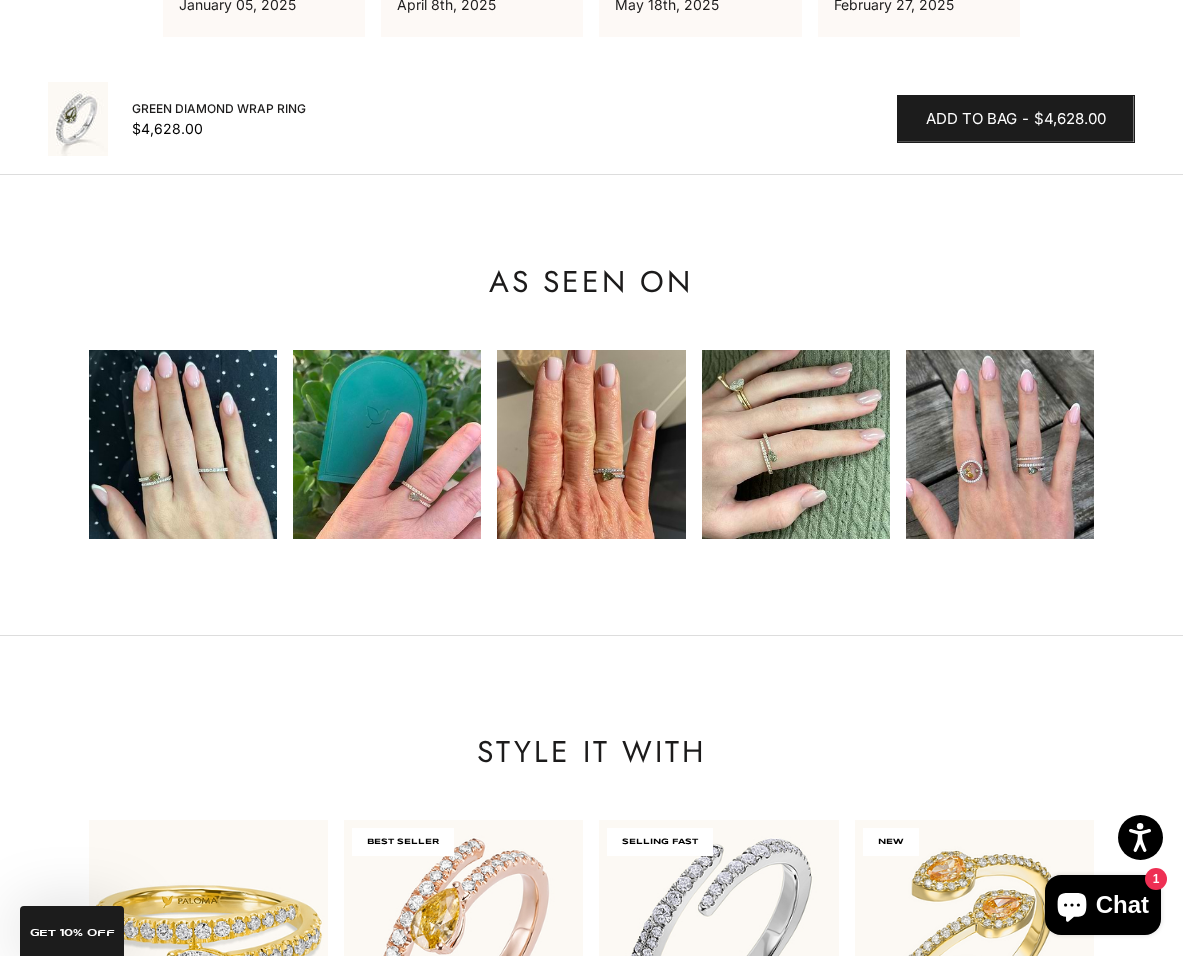 scroll, scrollTop: 2244, scrollLeft: 0, axis: vertical 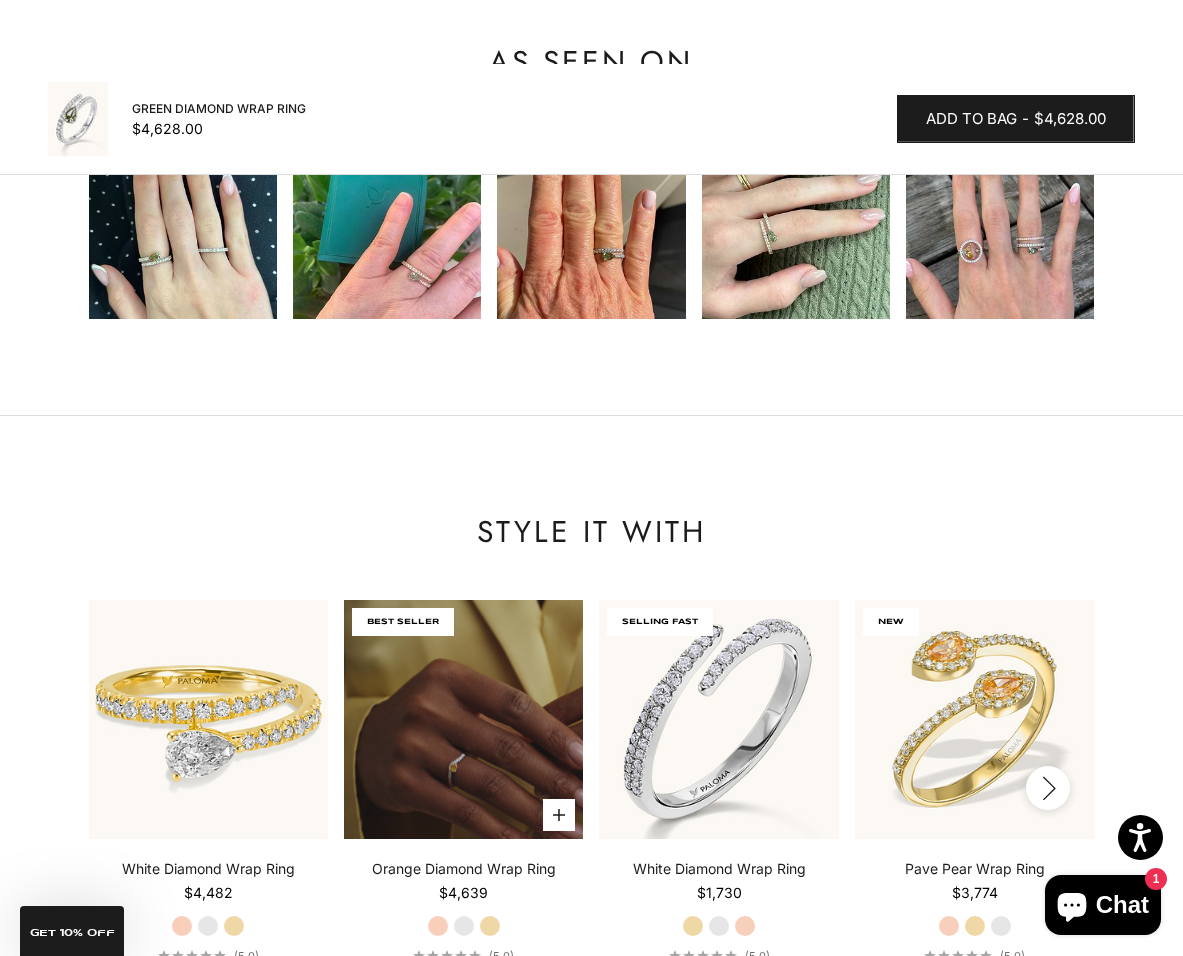 click at bounding box center (463, 719) 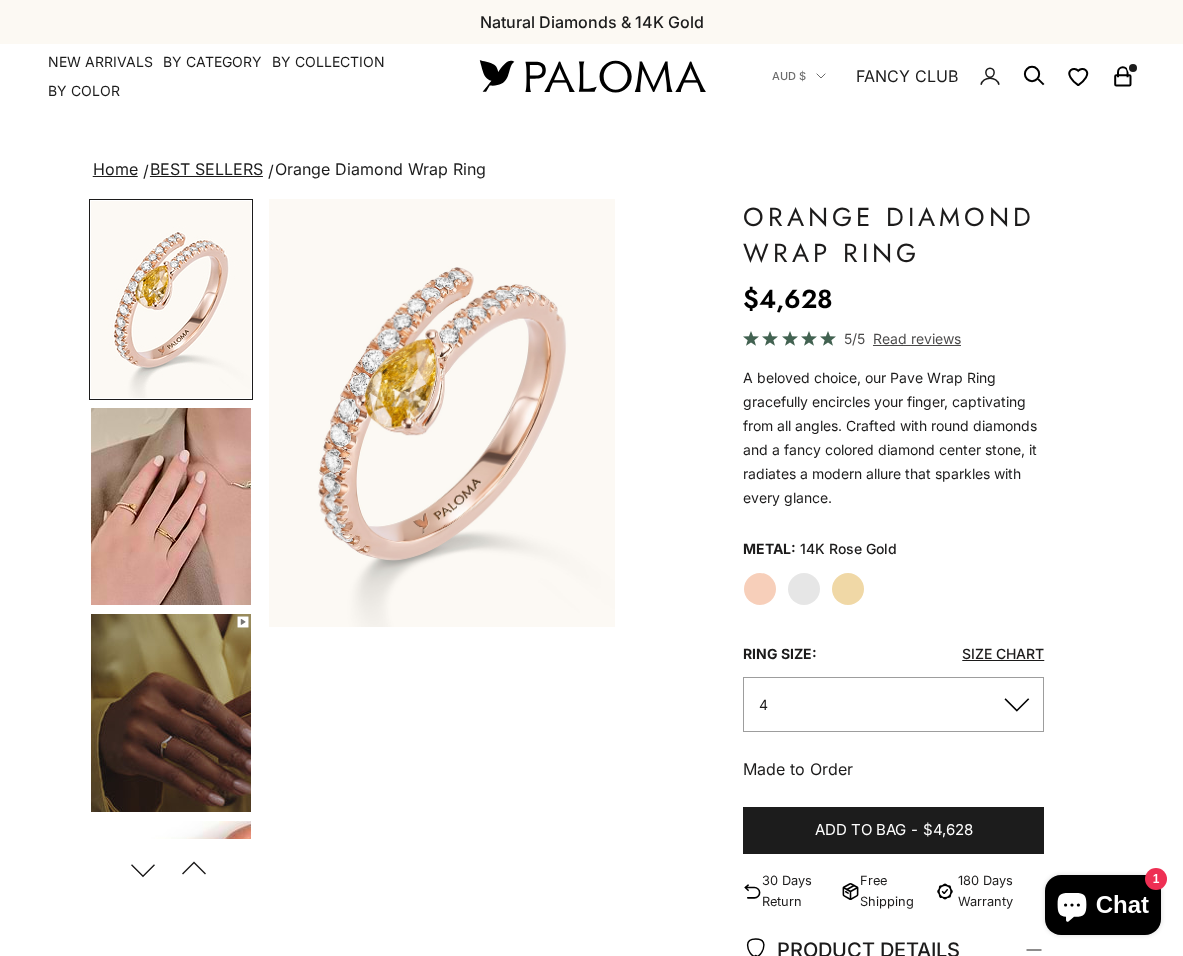 scroll, scrollTop: 0, scrollLeft: 0, axis: both 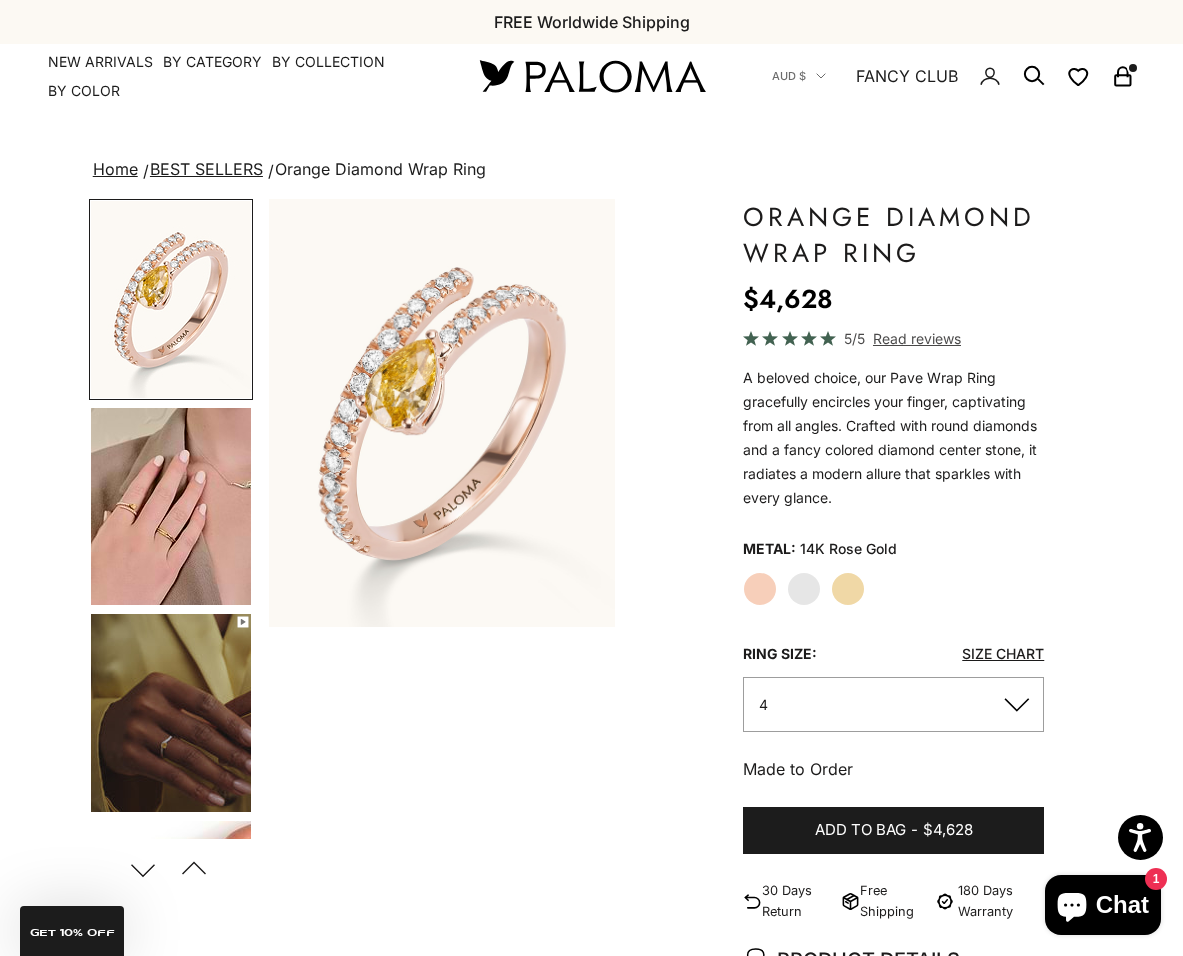 click at bounding box center [171, 506] 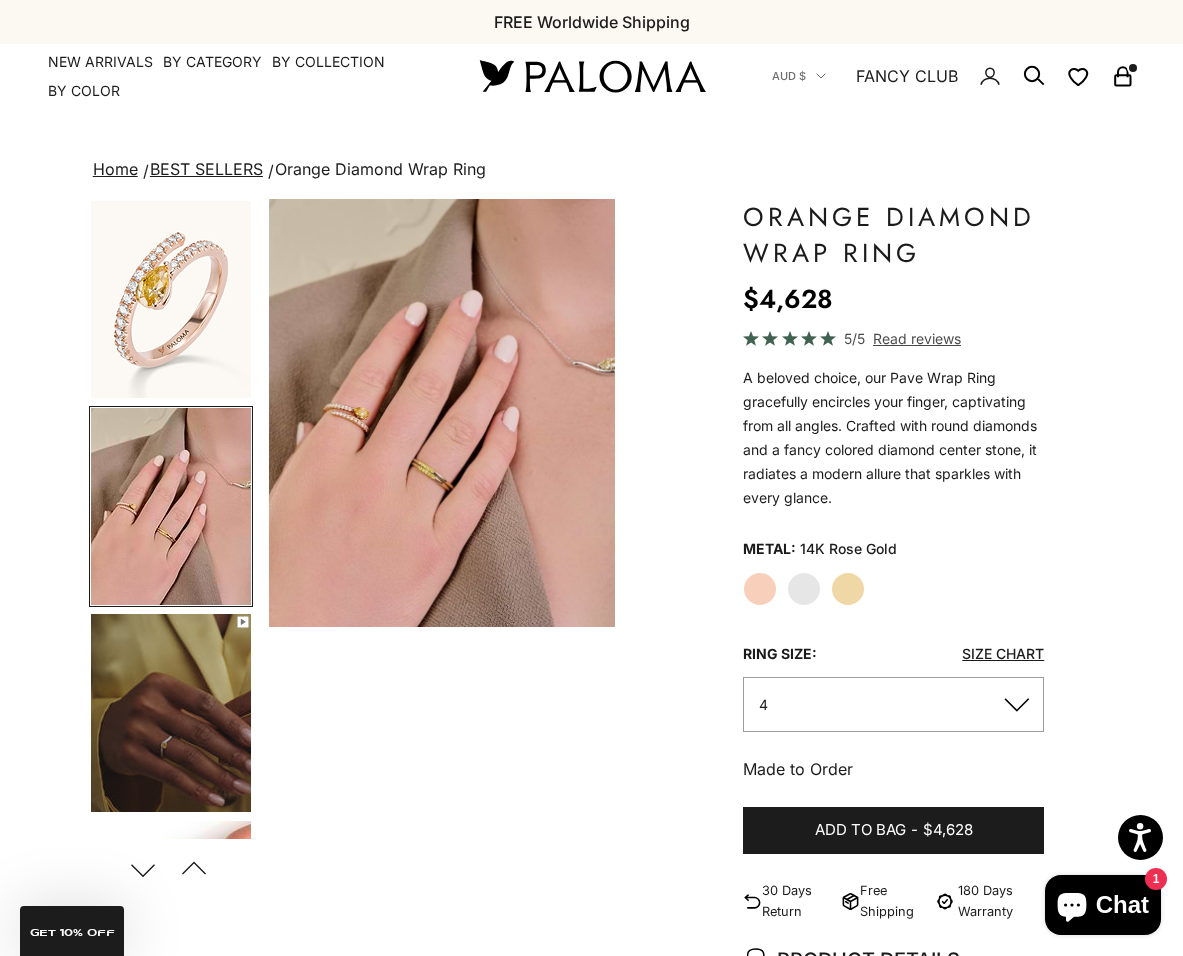 scroll, scrollTop: 0, scrollLeft: 371, axis: horizontal 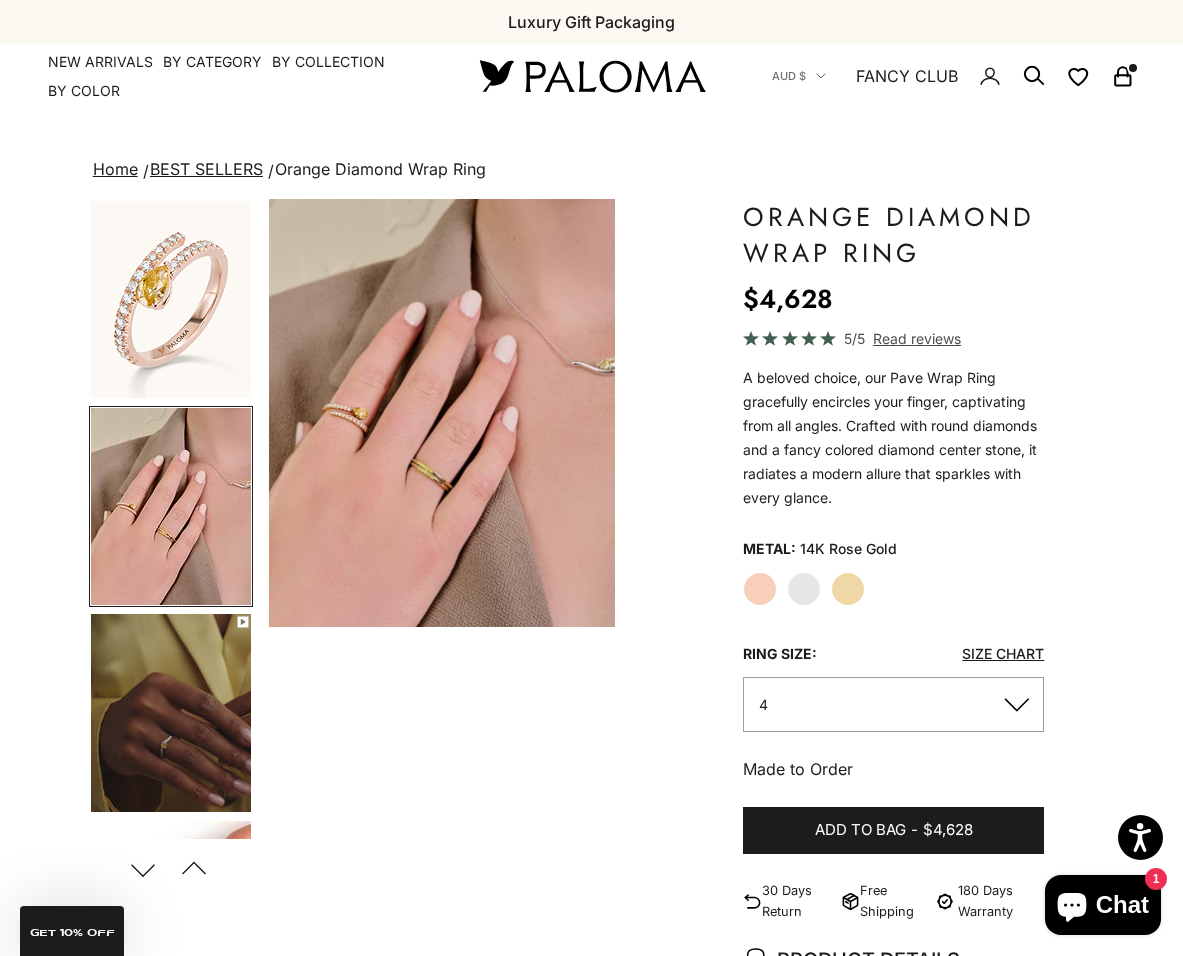 click at bounding box center [171, 713] 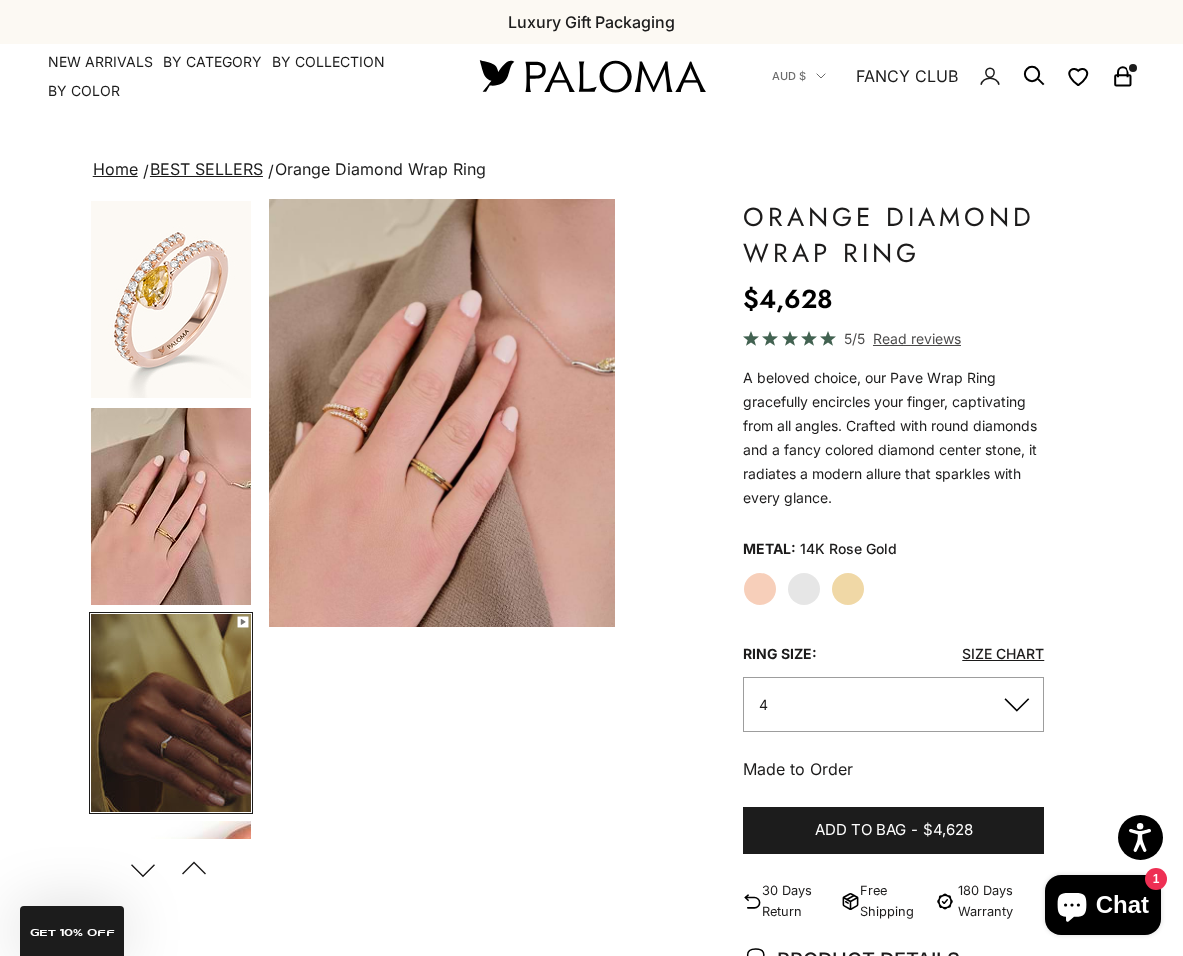 scroll, scrollTop: 0, scrollLeft: 741, axis: horizontal 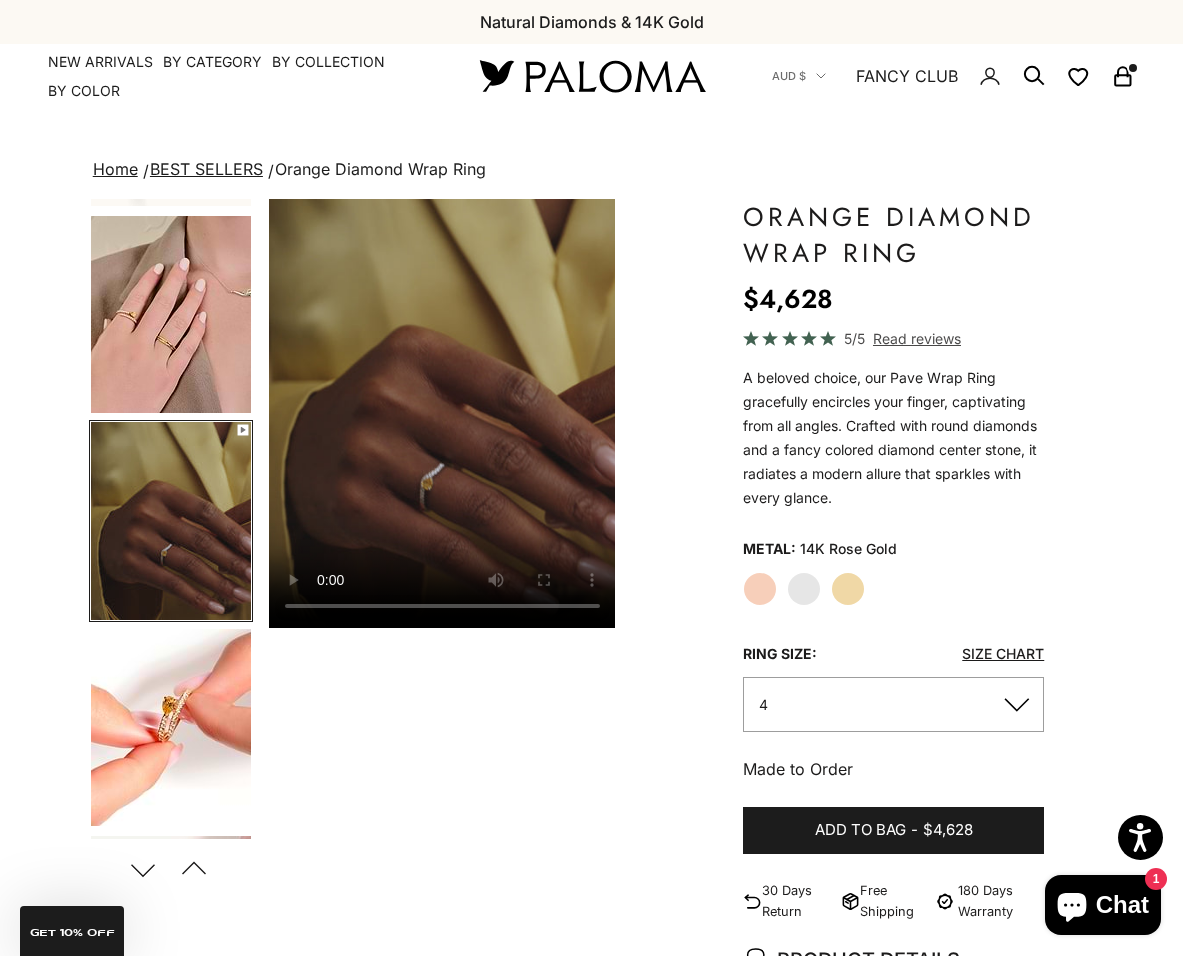 click at bounding box center [171, 727] 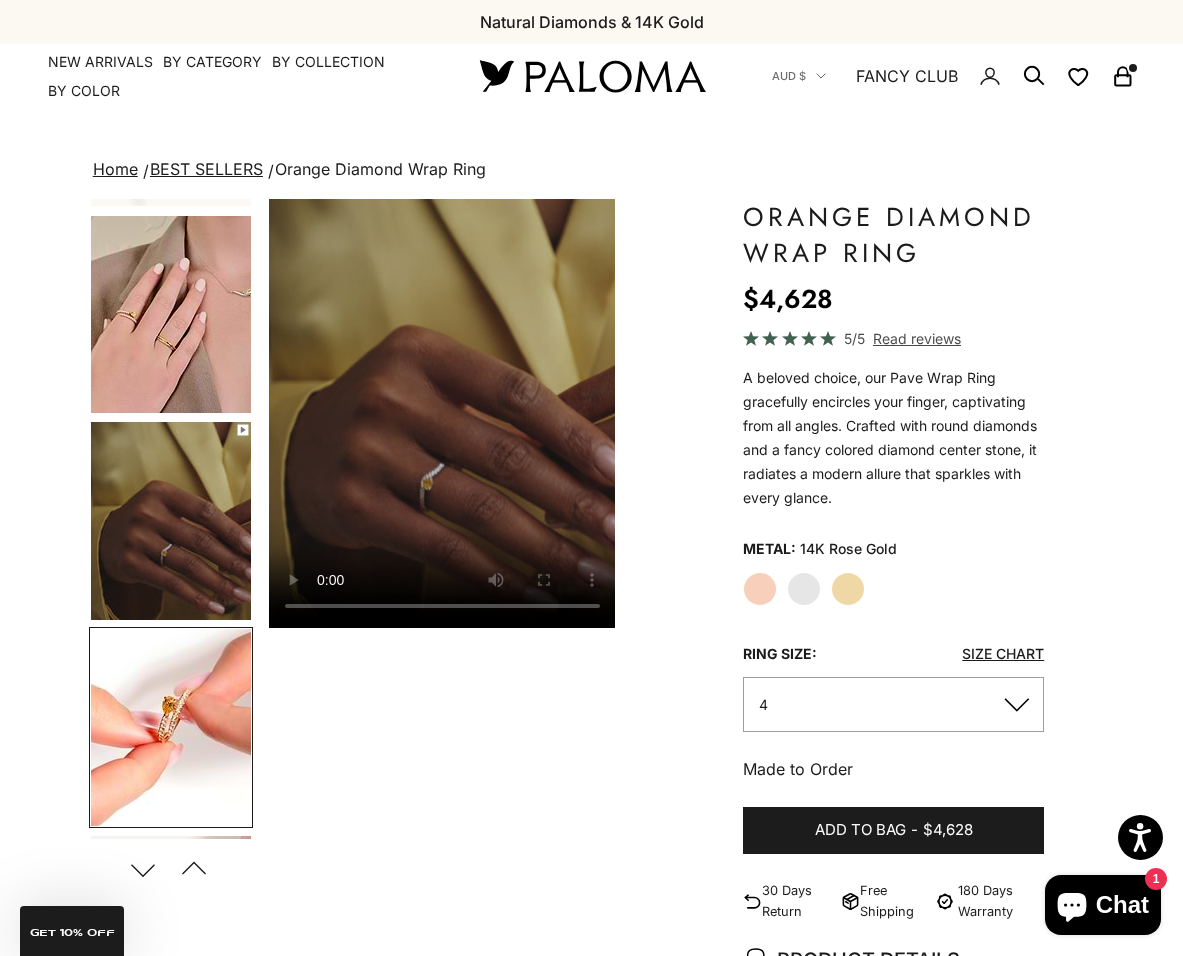 scroll, scrollTop: 0, scrollLeft: 1111, axis: horizontal 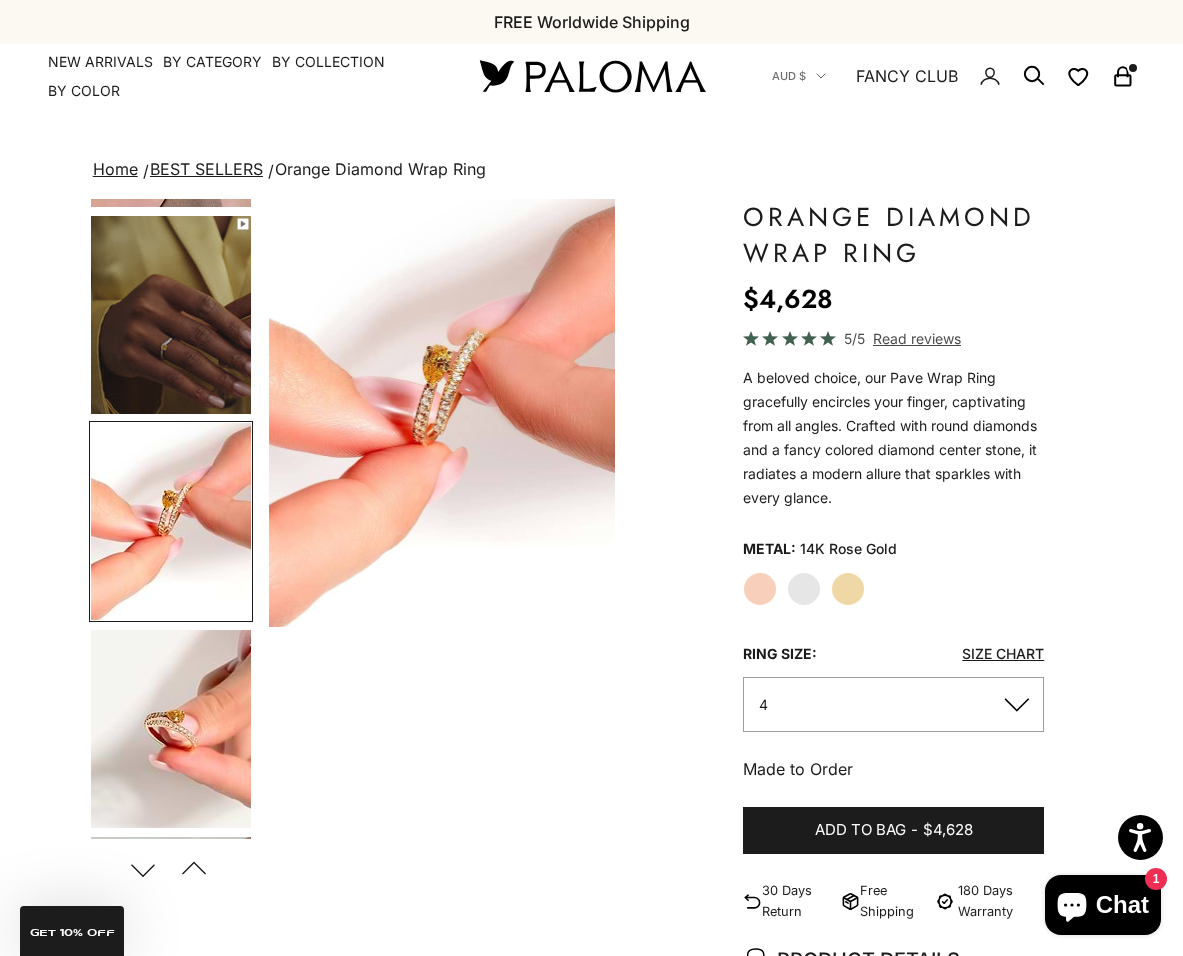 click at bounding box center (171, 315) 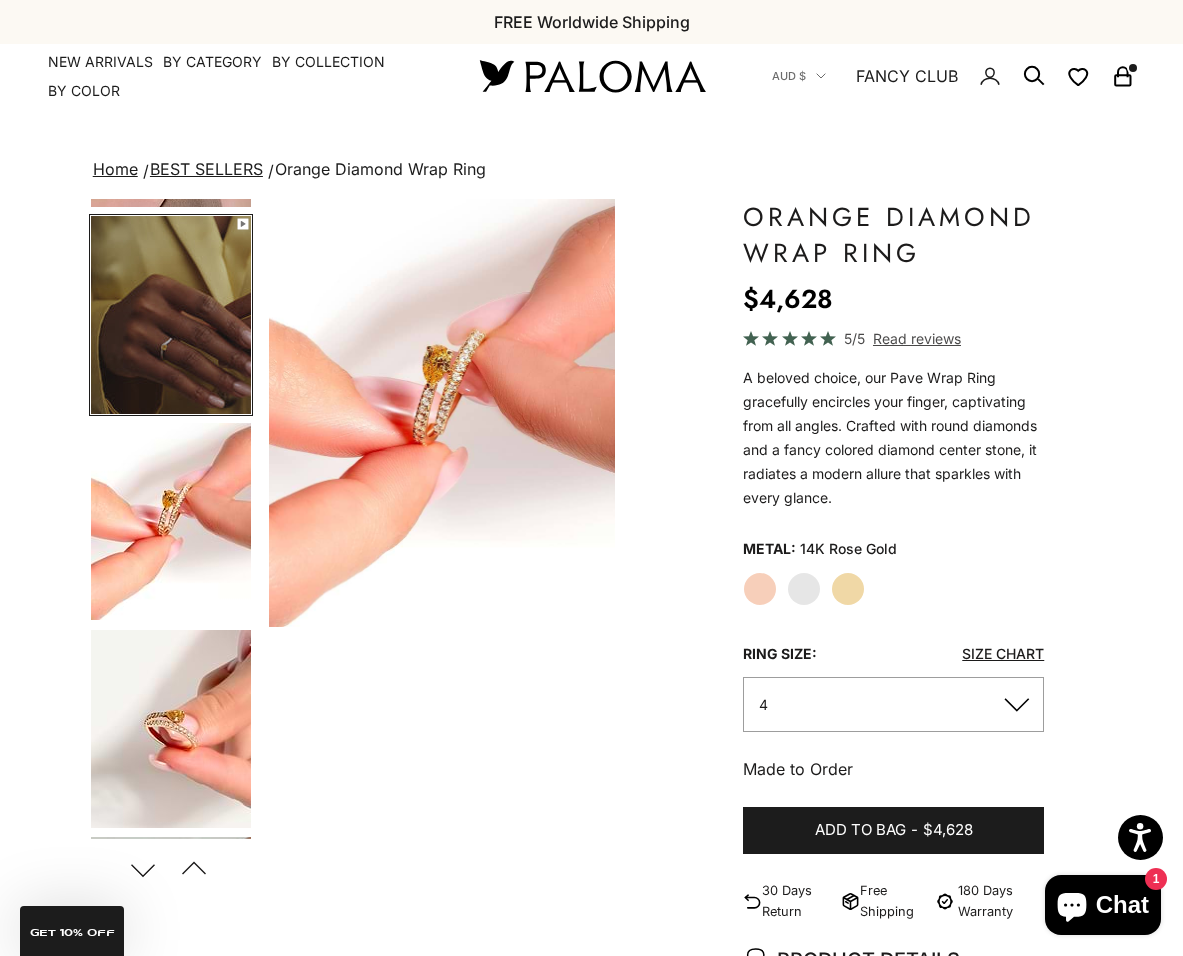 scroll, scrollTop: 0, scrollLeft: 742, axis: horizontal 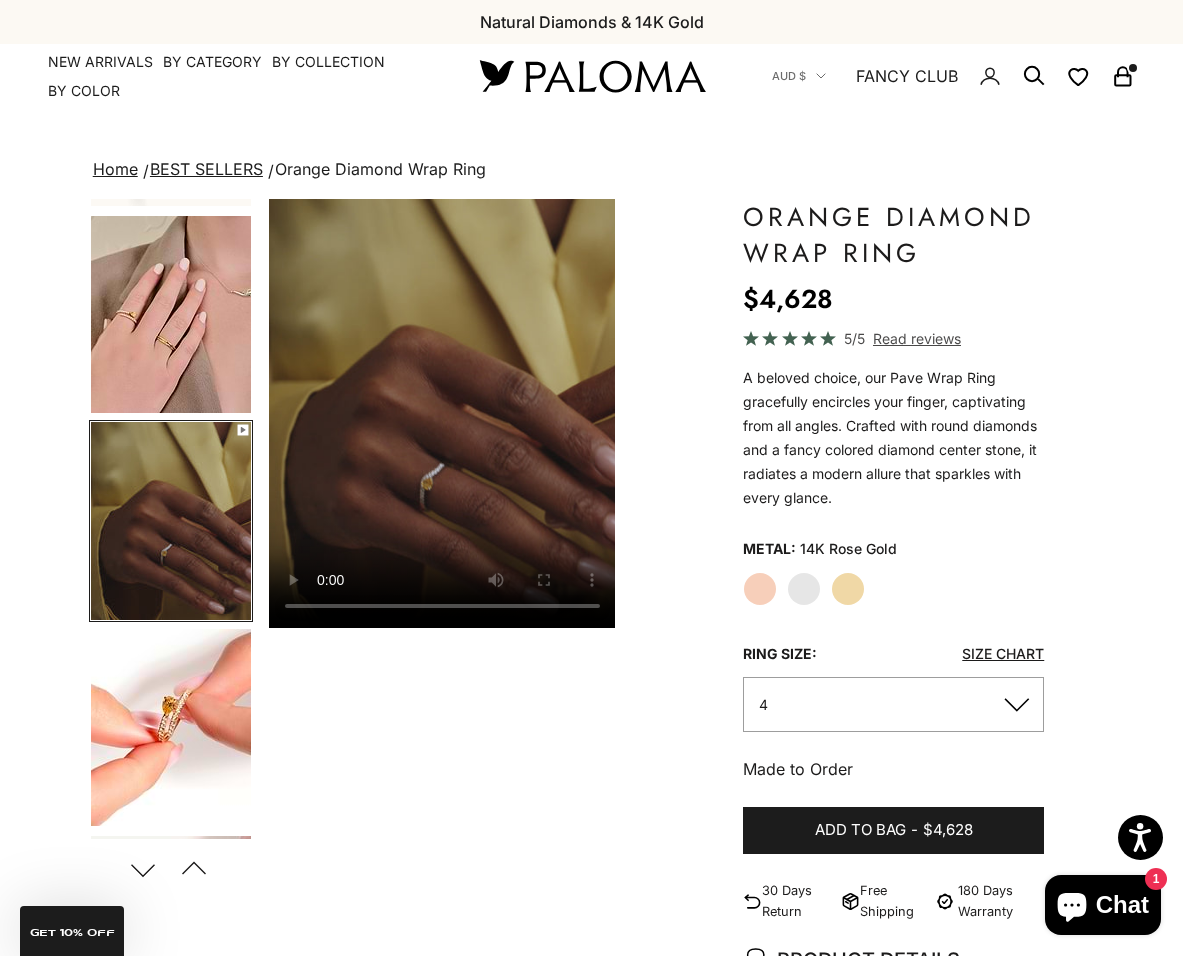 click at bounding box center [171, 727] 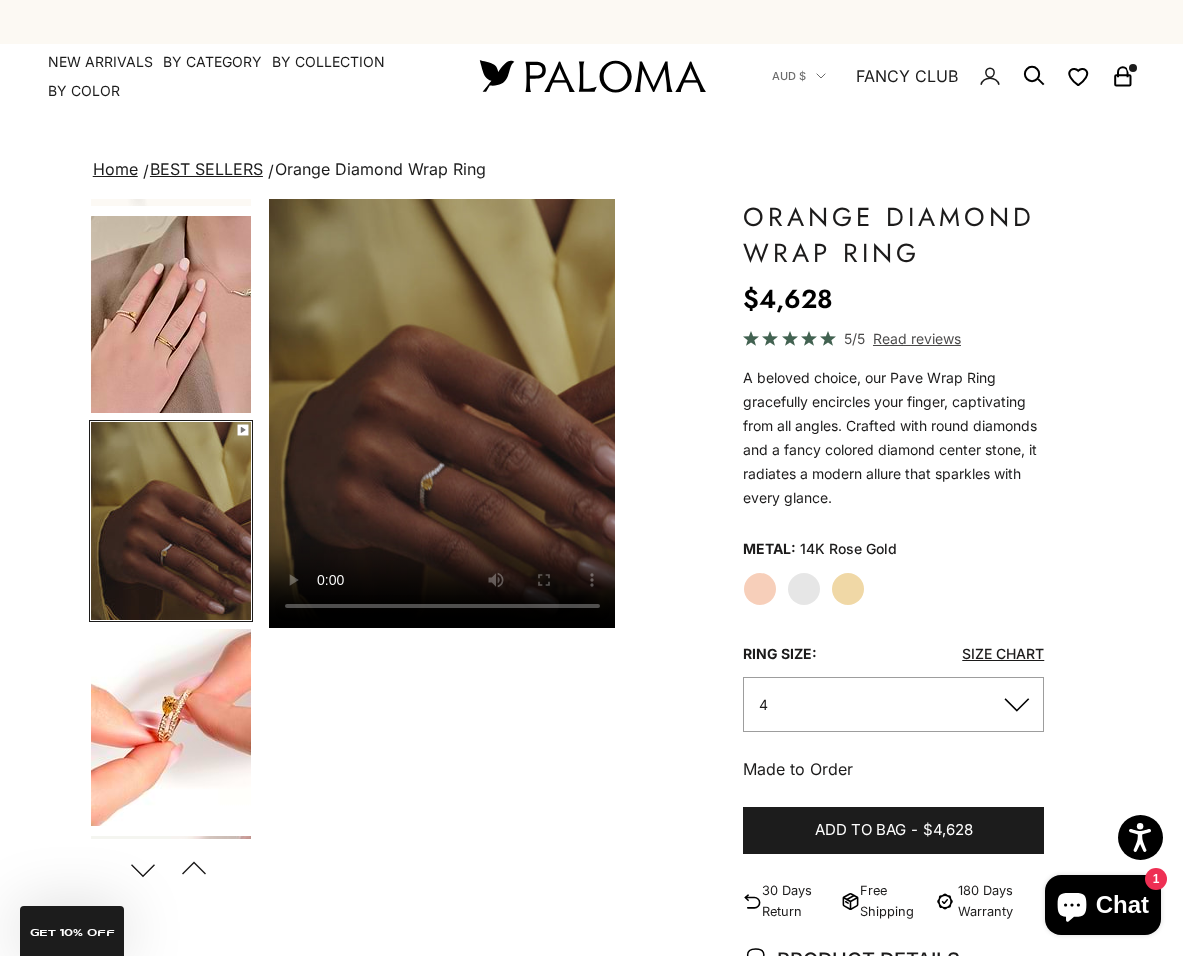 scroll, scrollTop: 0, scrollLeft: 1016, axis: horizontal 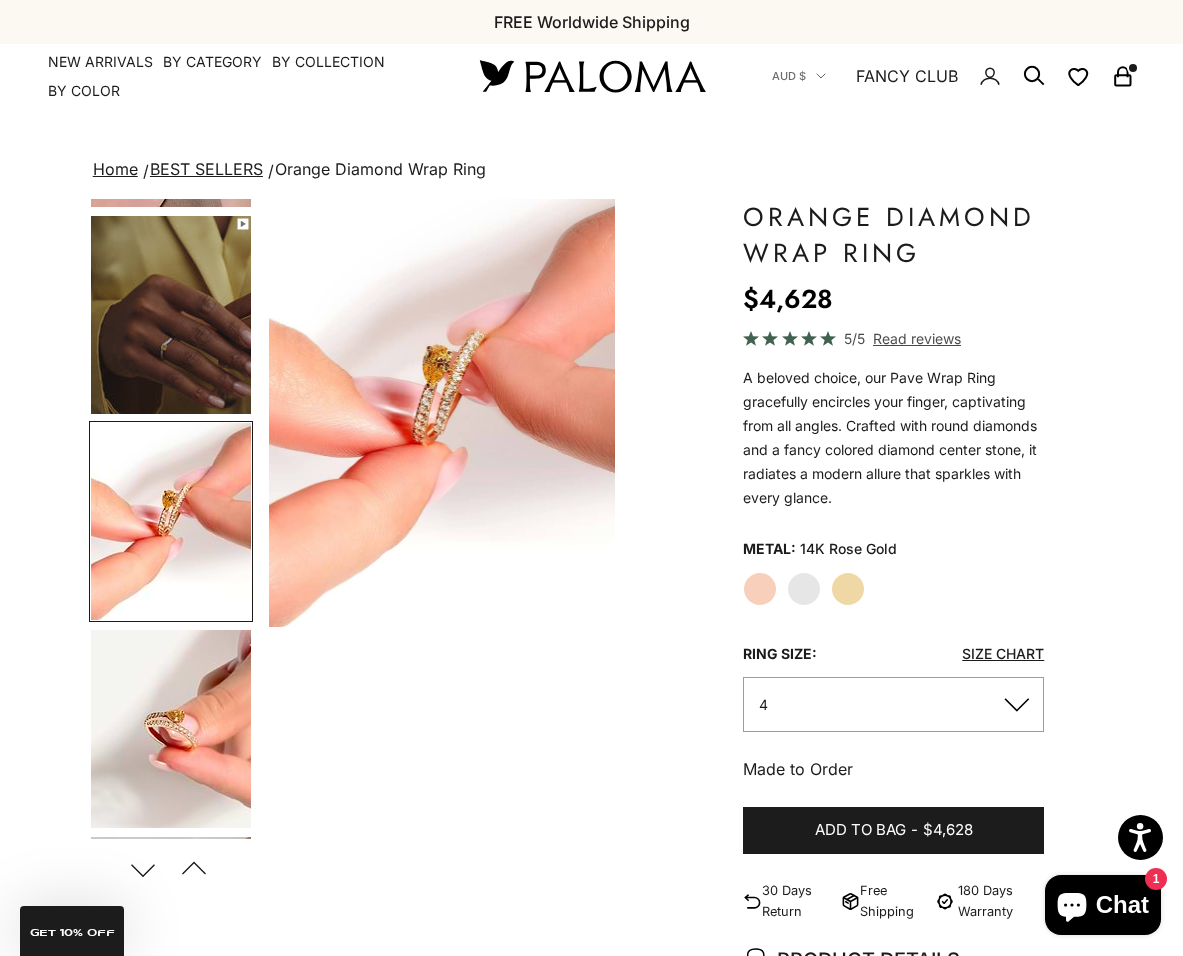 click at bounding box center [171, 729] 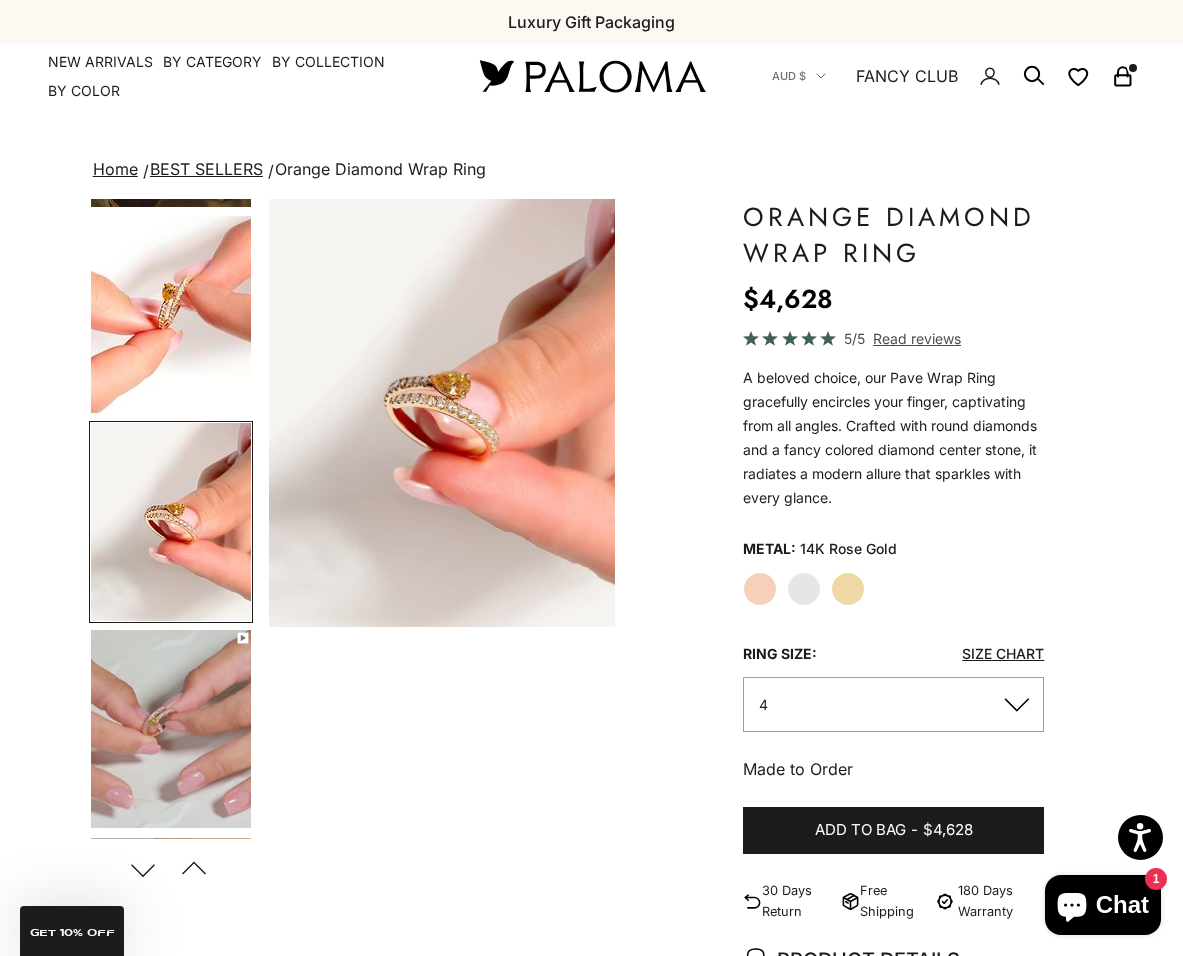 click at bounding box center (171, 729) 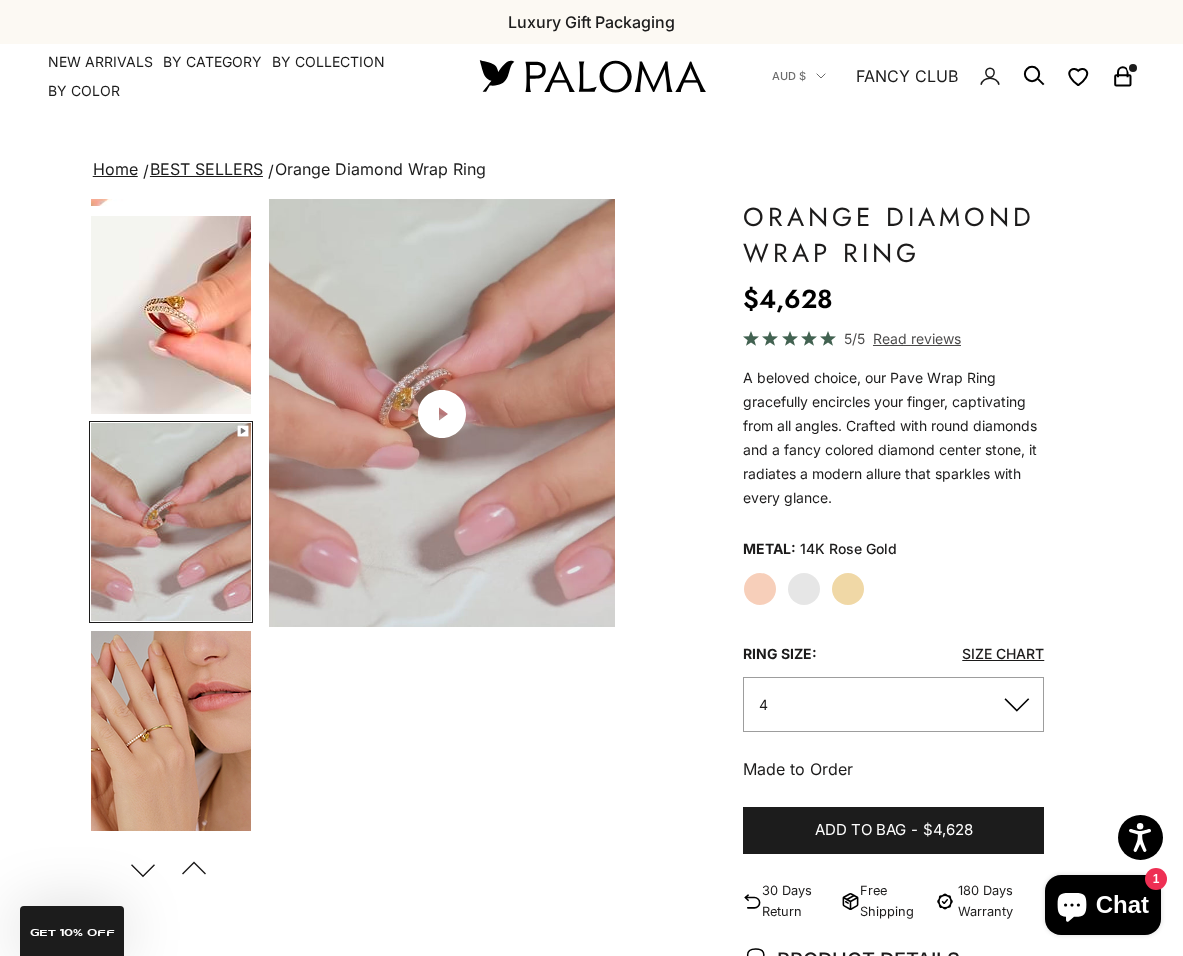 scroll, scrollTop: 0, scrollLeft: 1853, axis: horizontal 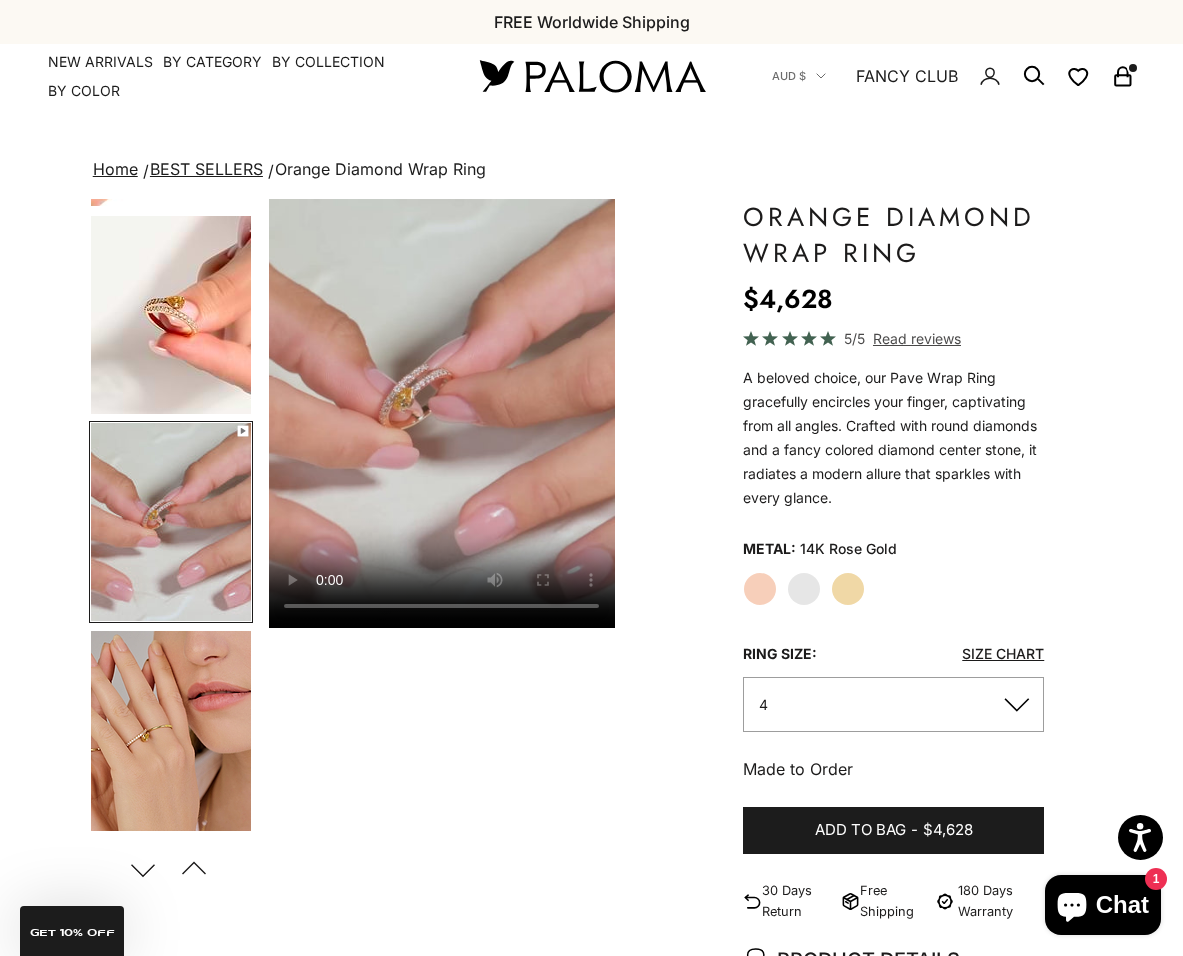click at bounding box center (171, 731) 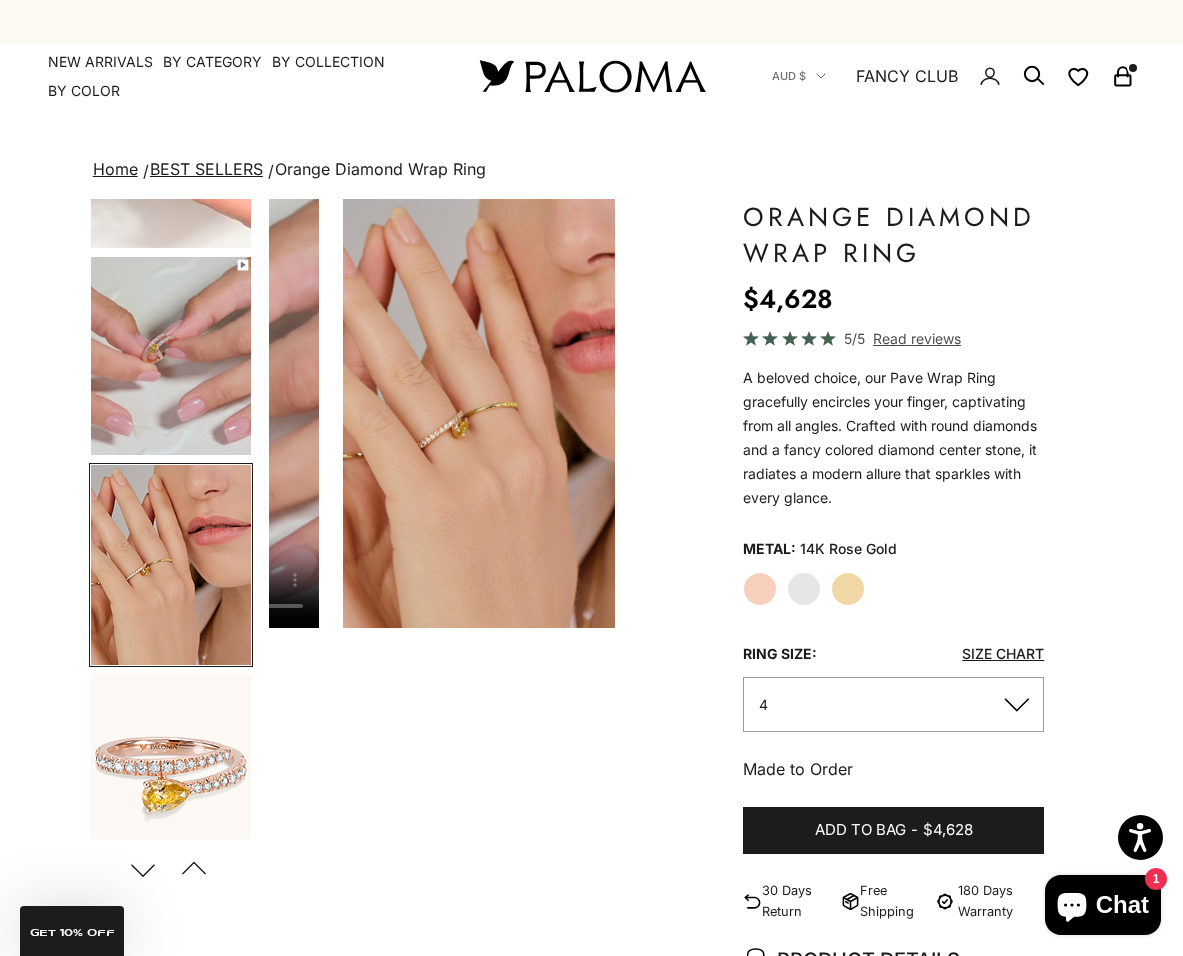 scroll, scrollTop: 0, scrollLeft: 2223, axis: horizontal 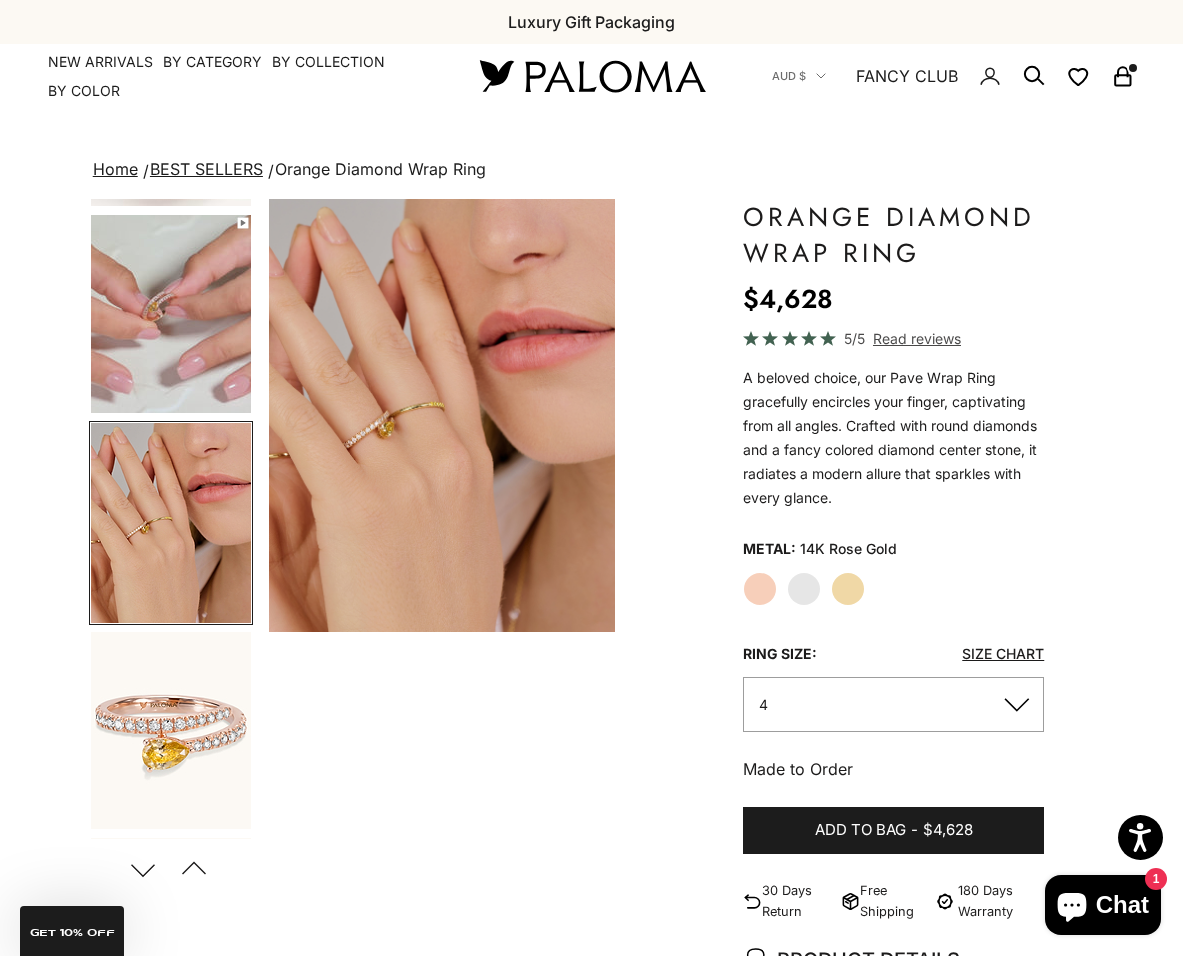 click at bounding box center [171, 730] 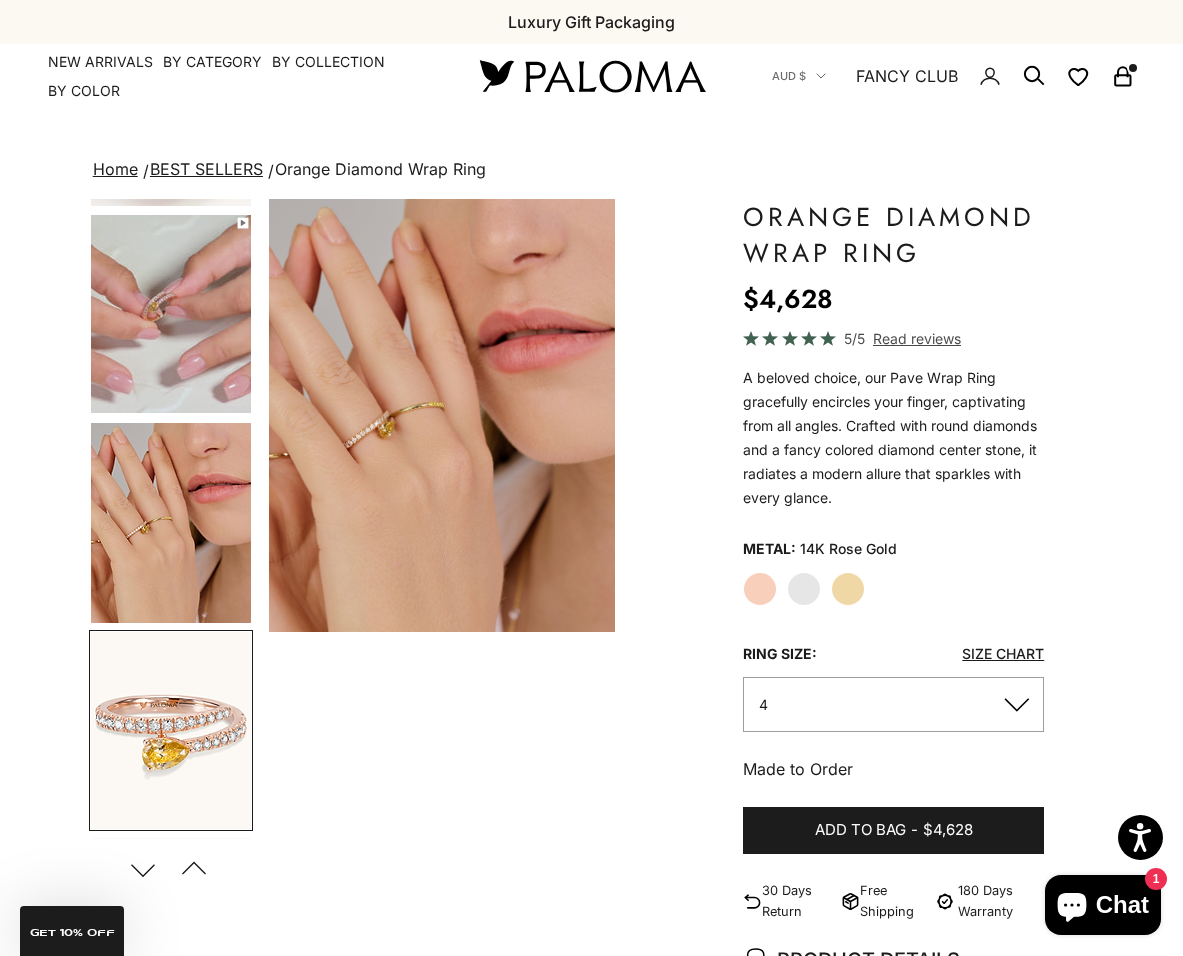 scroll, scrollTop: 0, scrollLeft: 2594, axis: horizontal 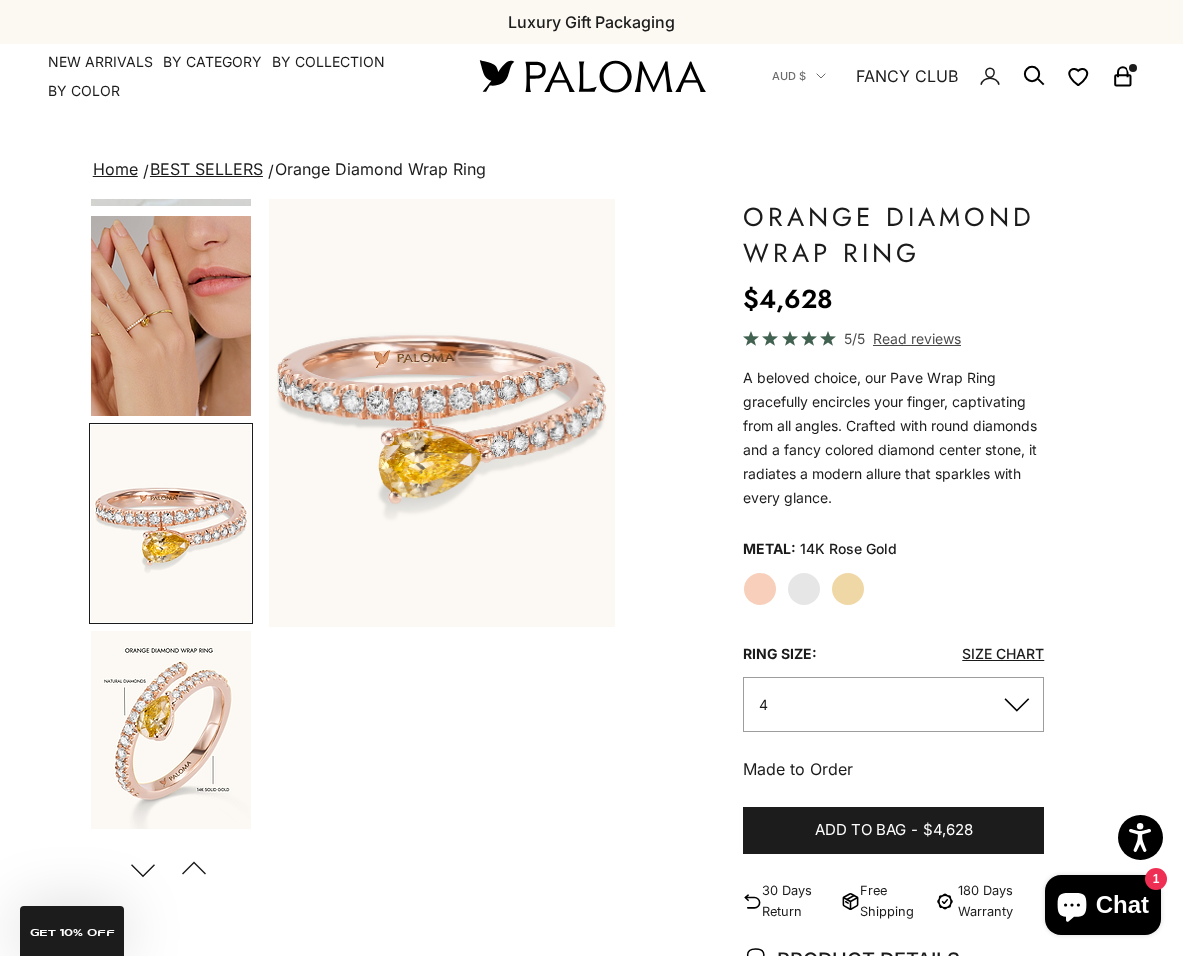 click at bounding box center (171, 730) 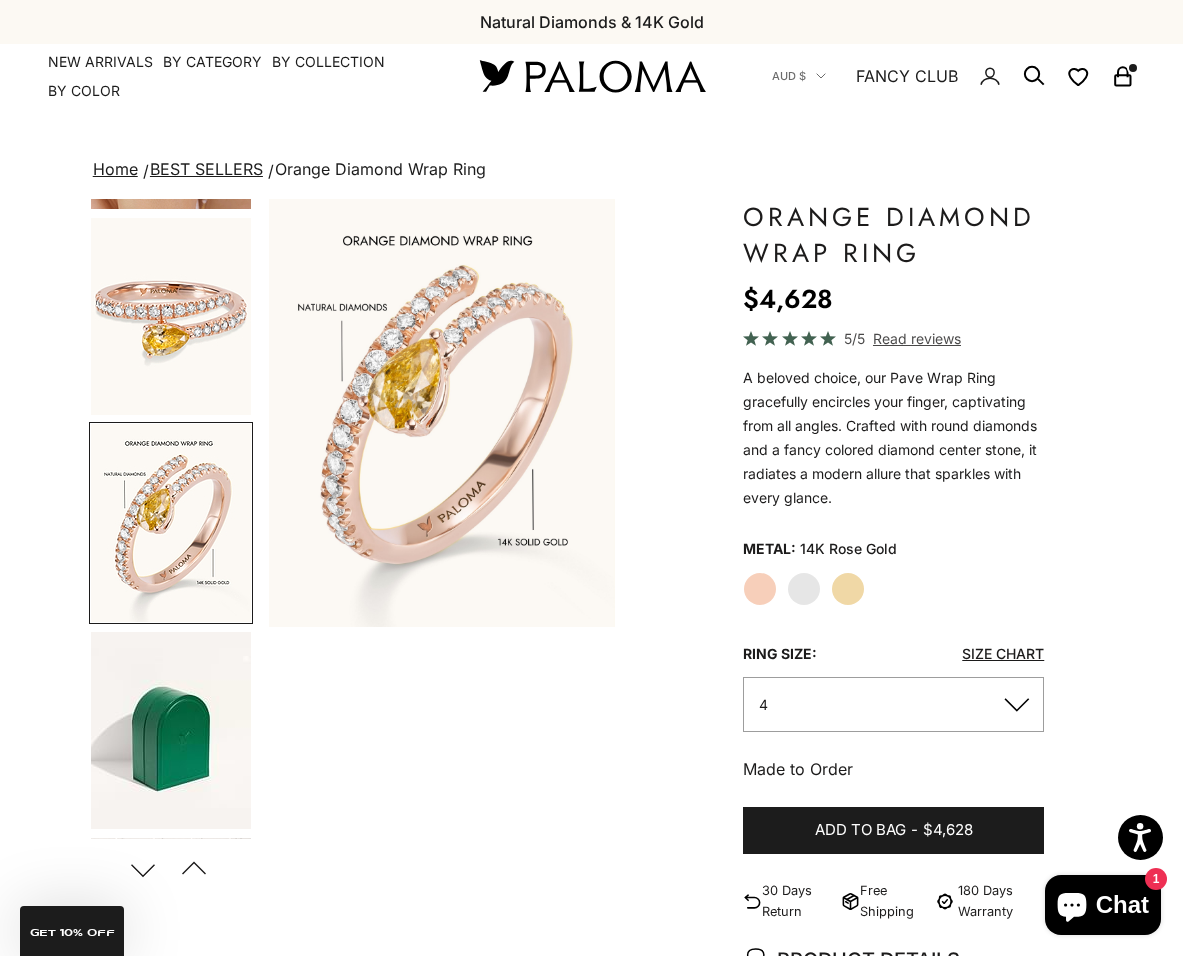 click on "Yellow Gold" 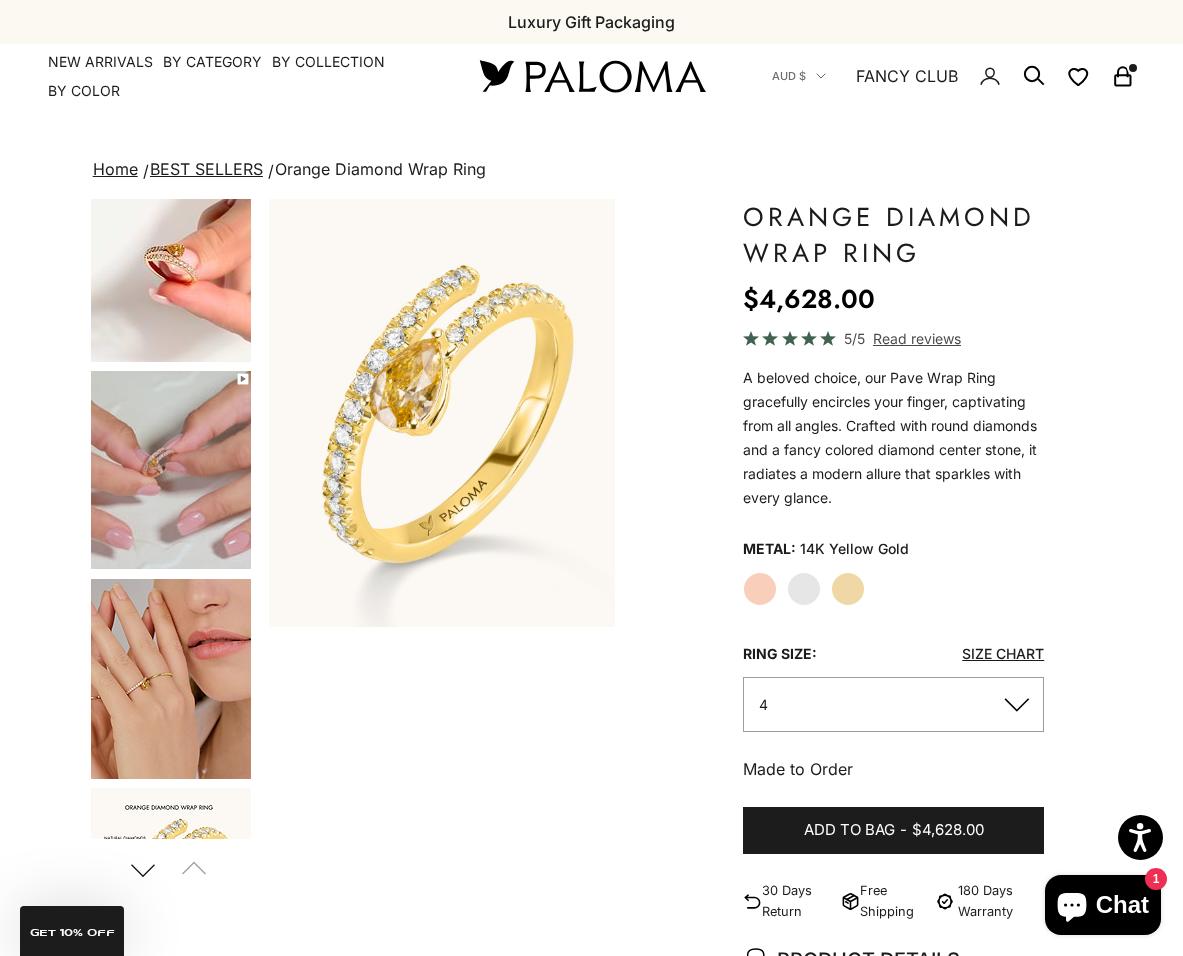 click at bounding box center (171, 679) 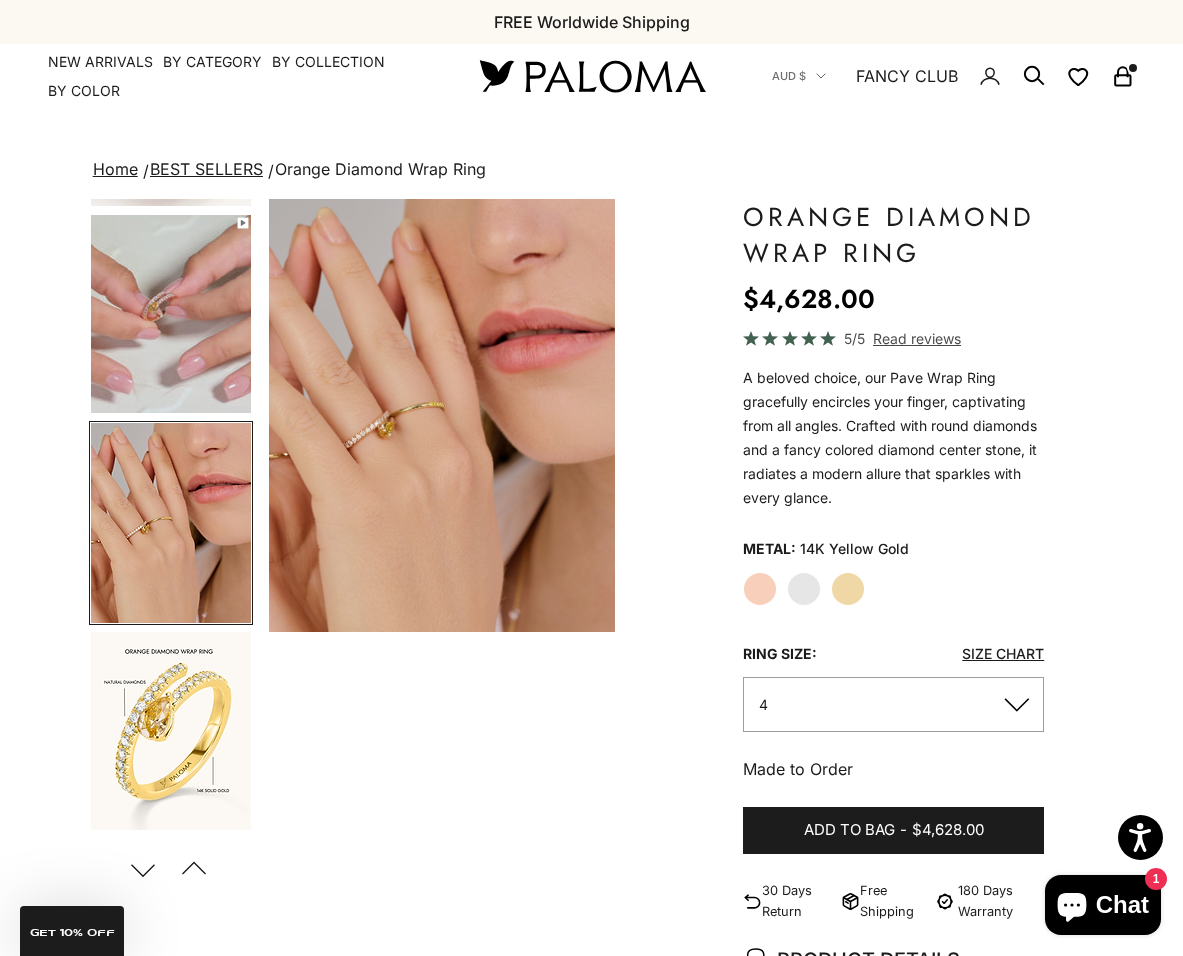 click on "4" 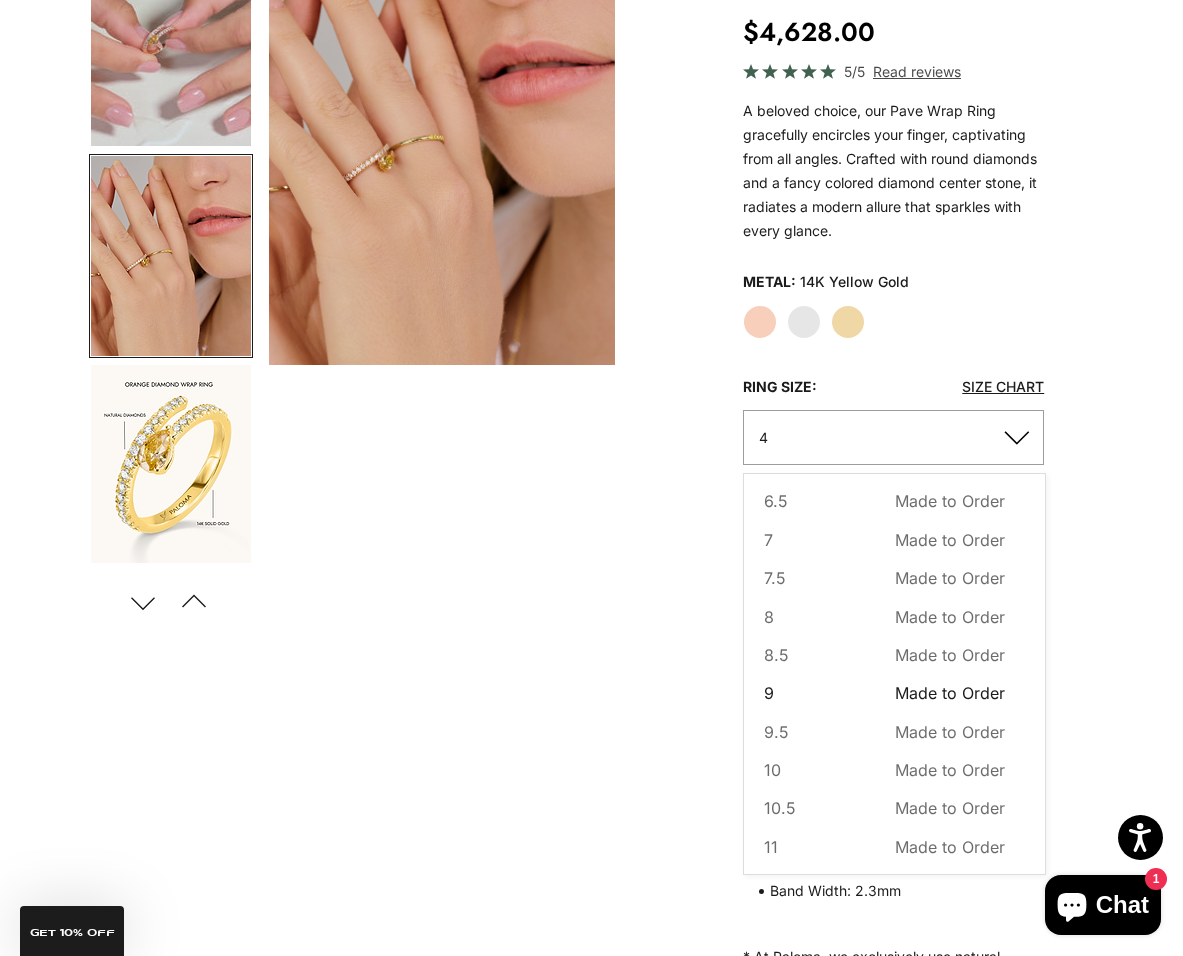 click on "9 Made to Order Sold out" at bounding box center (884, 693) 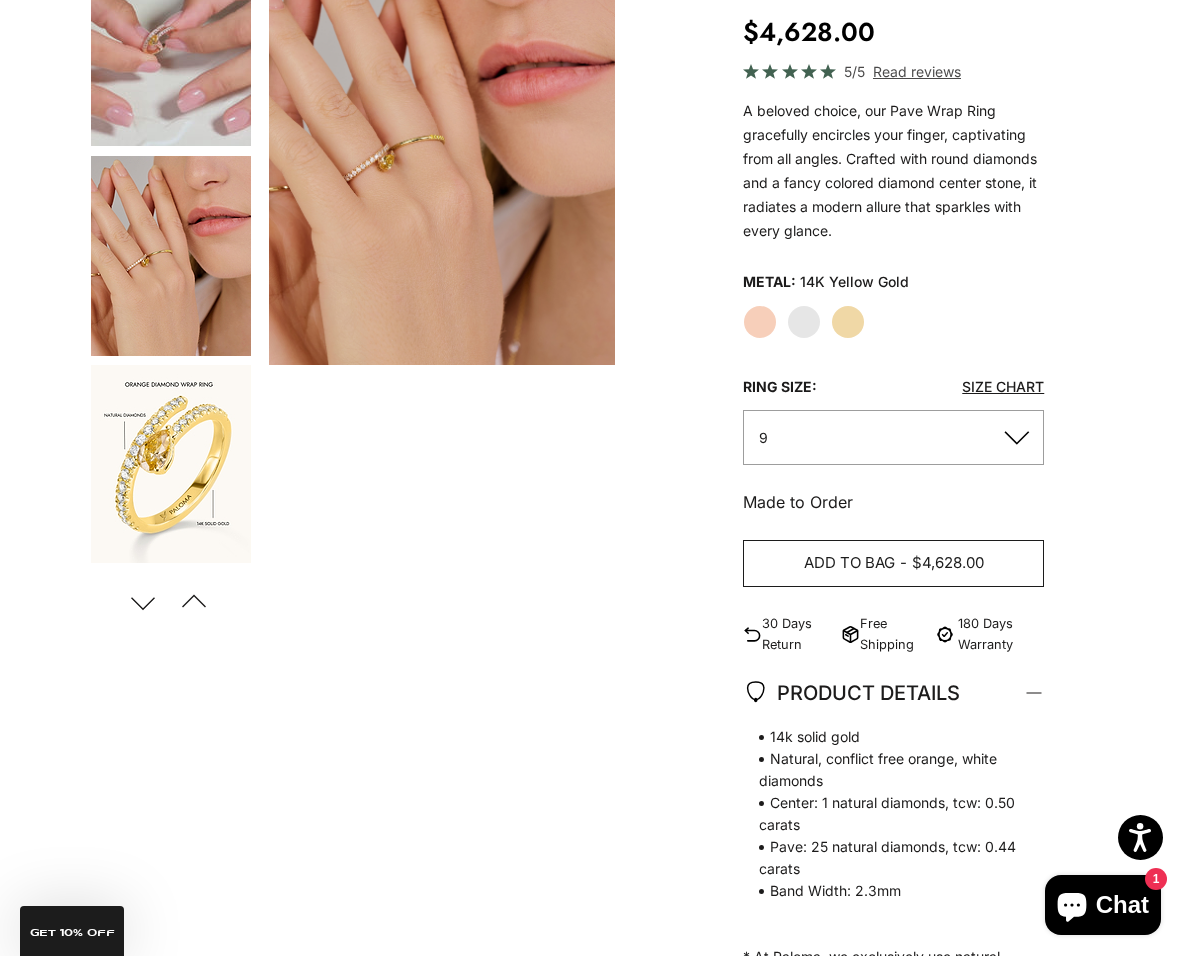 click on "Add to bag" at bounding box center (849, 563) 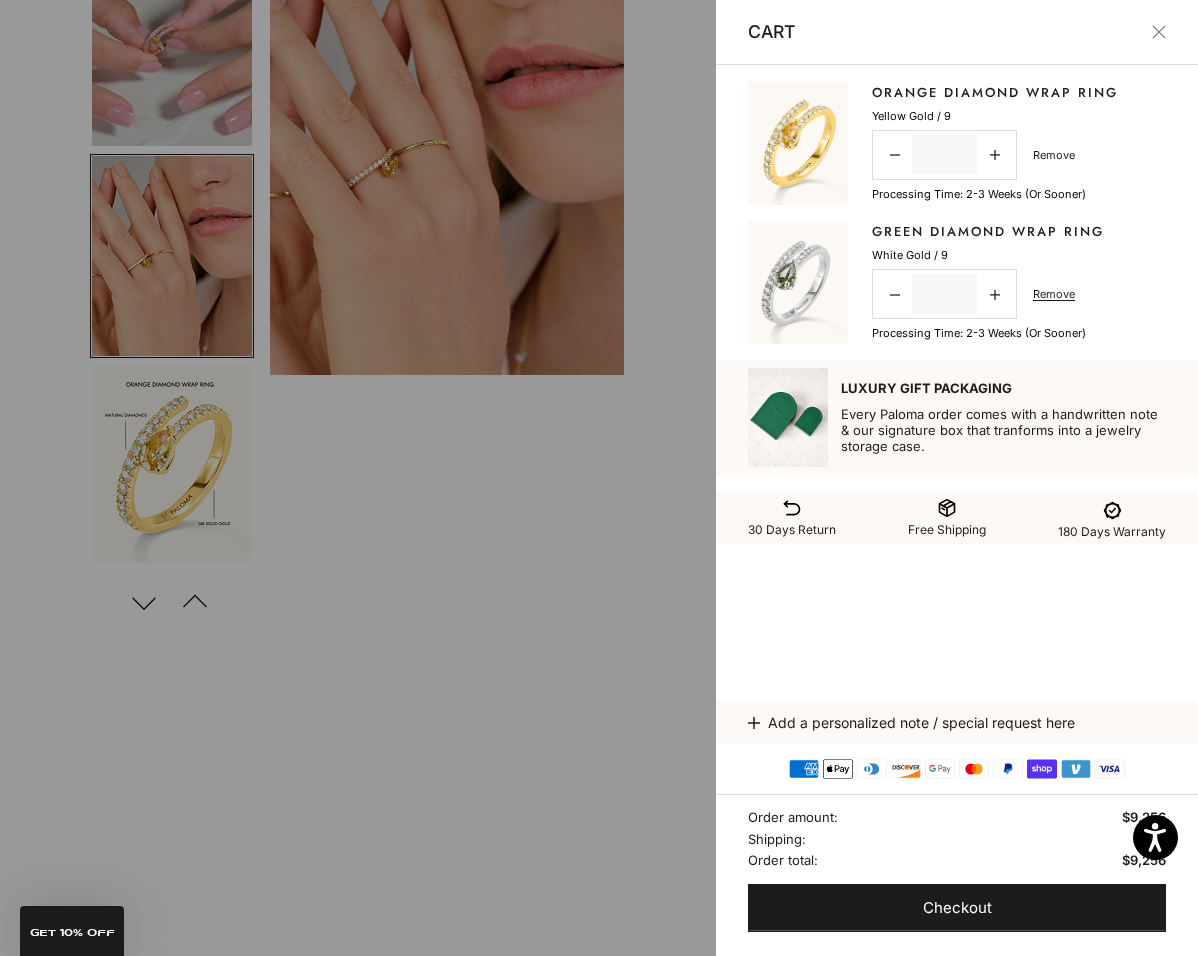 click on "Remove" at bounding box center (1054, 155) 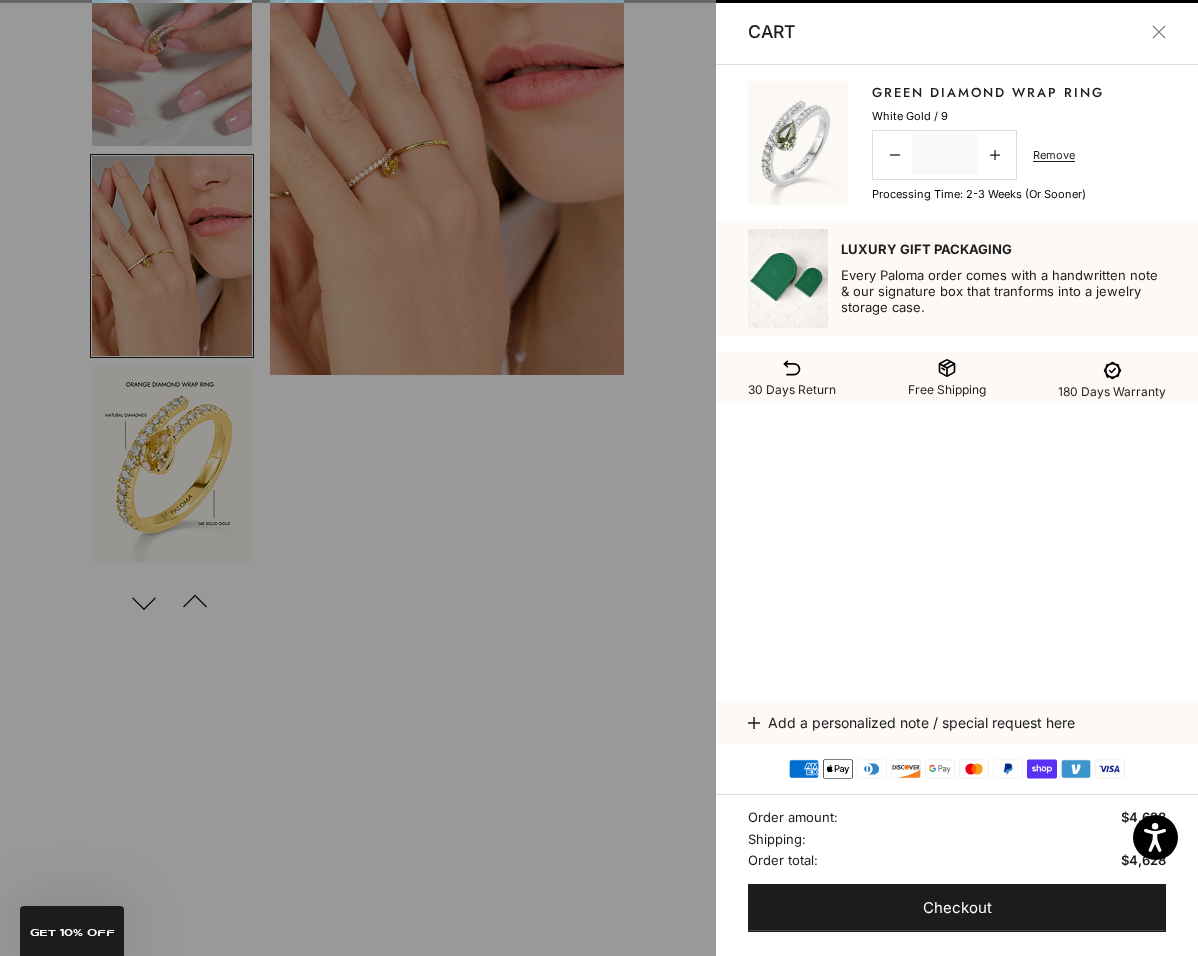 click at bounding box center (599, 478) 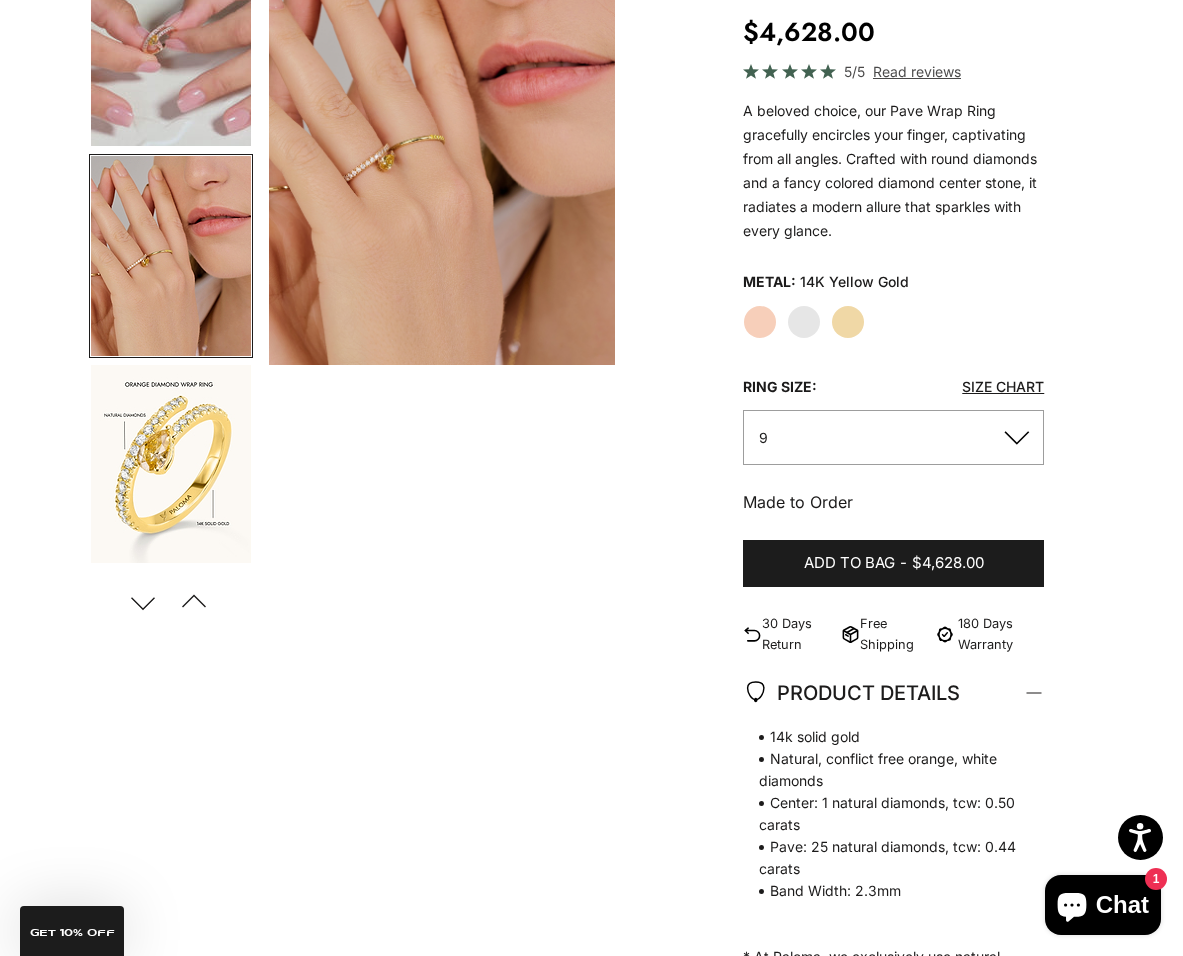 click on "Rose Gold" 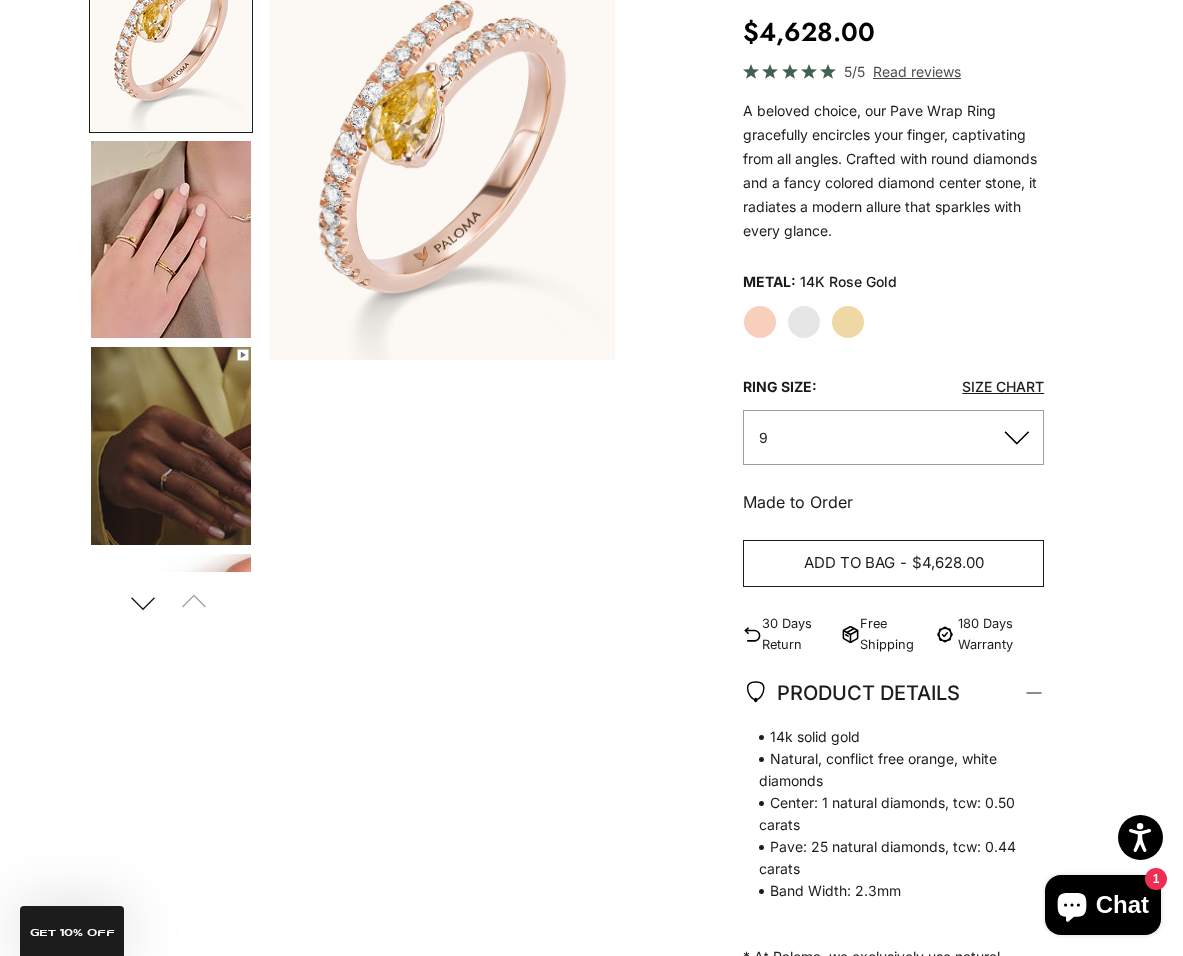 click on "$4,628.00" at bounding box center (948, 563) 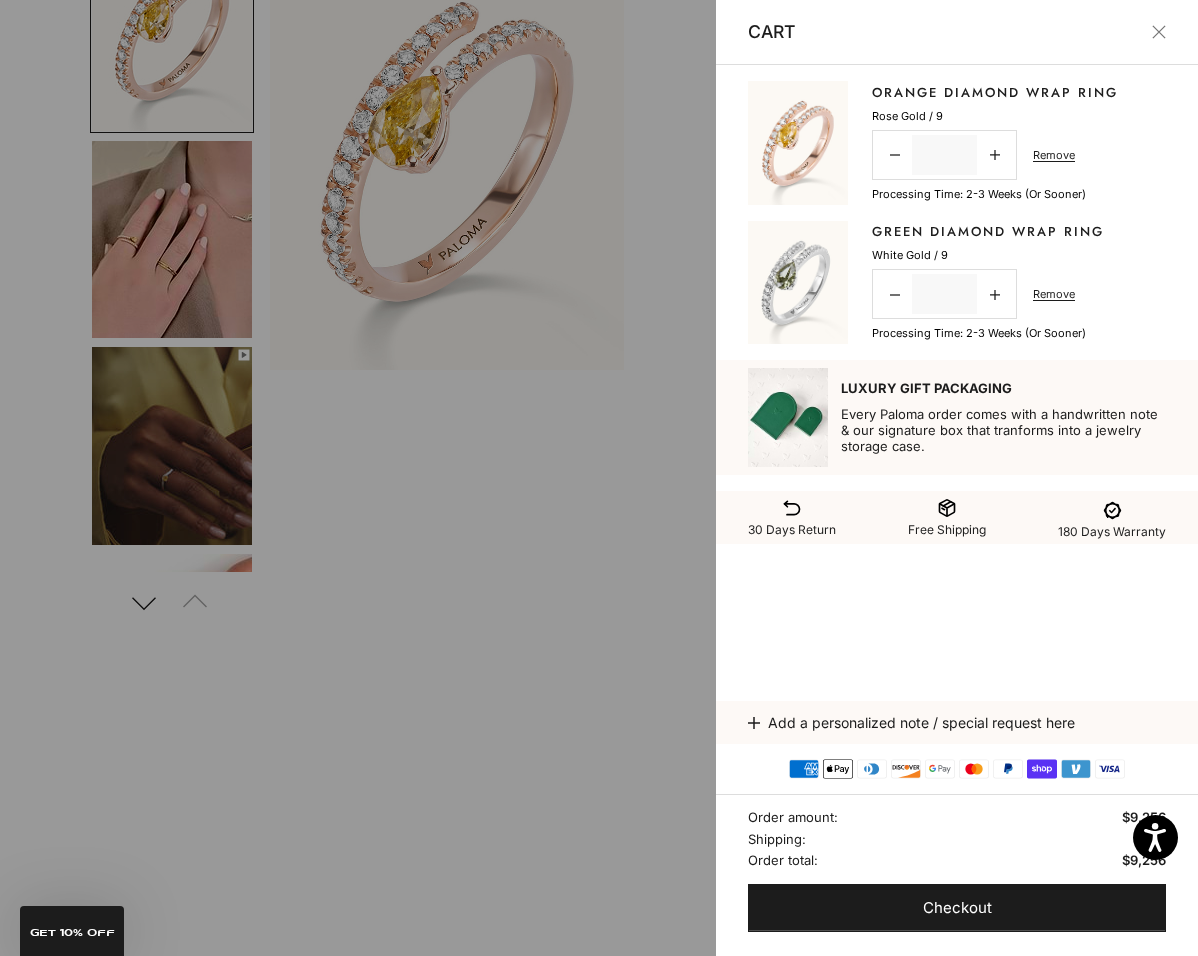 click at bounding box center [599, 478] 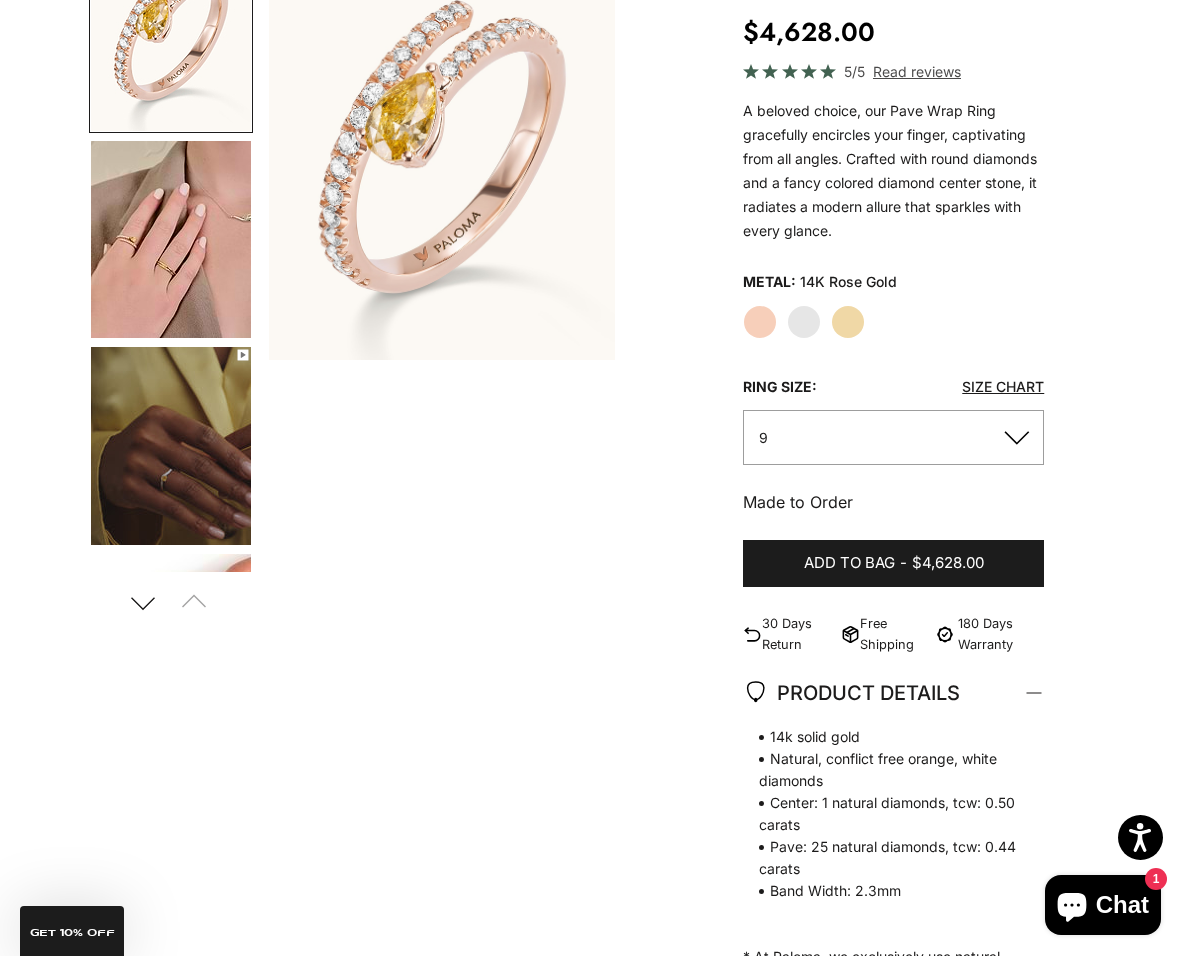 scroll, scrollTop: 0, scrollLeft: 0, axis: both 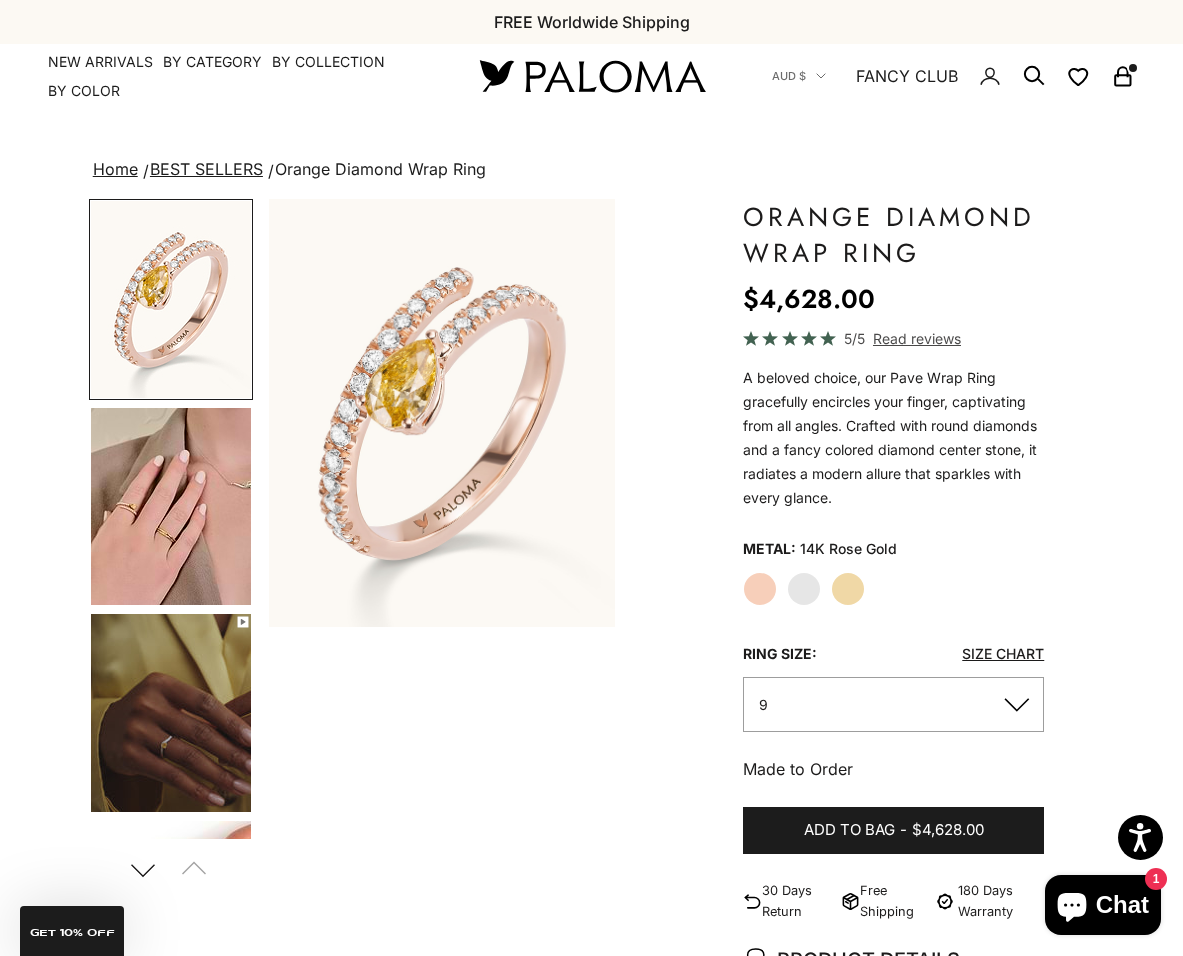 click on "FANCY CLUB" at bounding box center [907, 76] 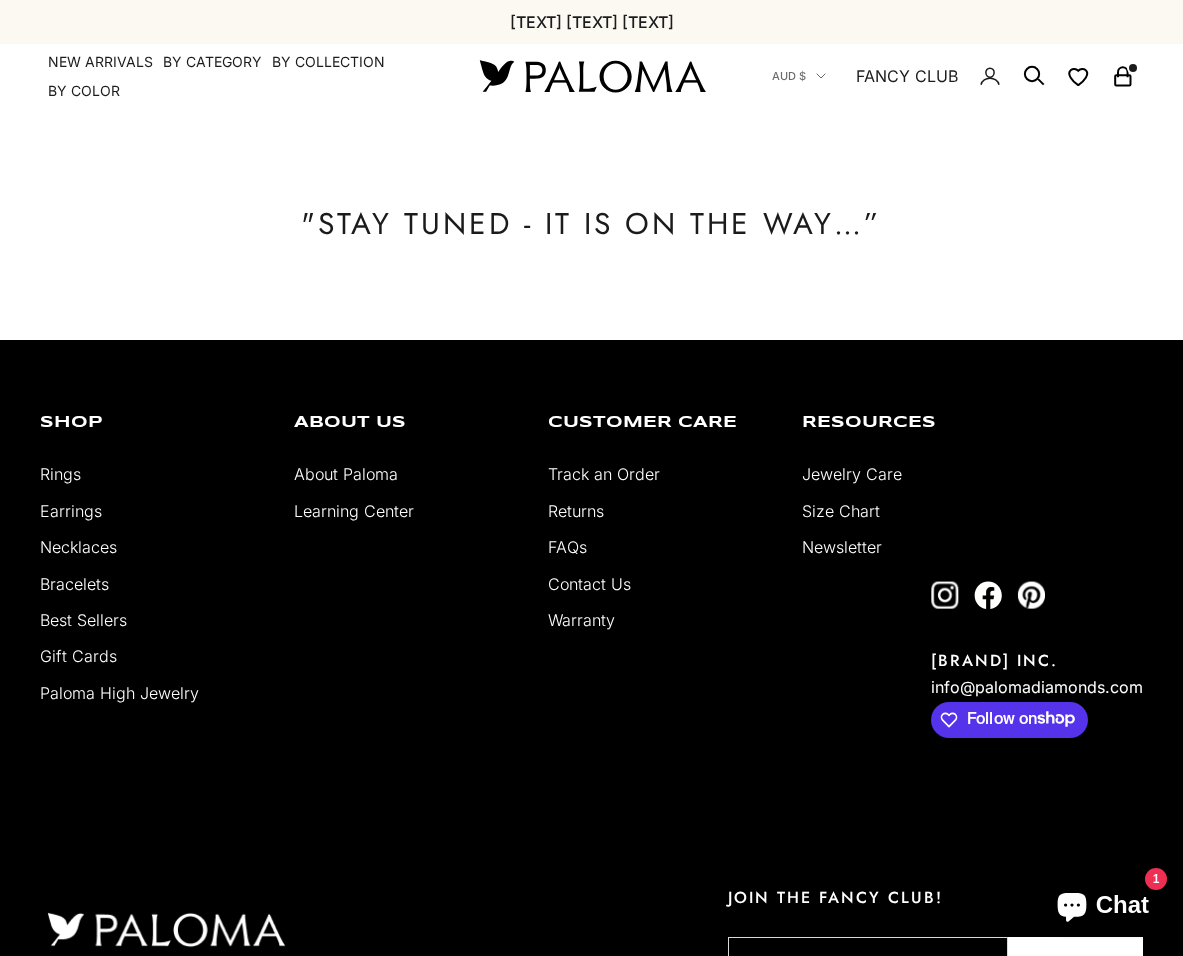 scroll, scrollTop: 0, scrollLeft: 0, axis: both 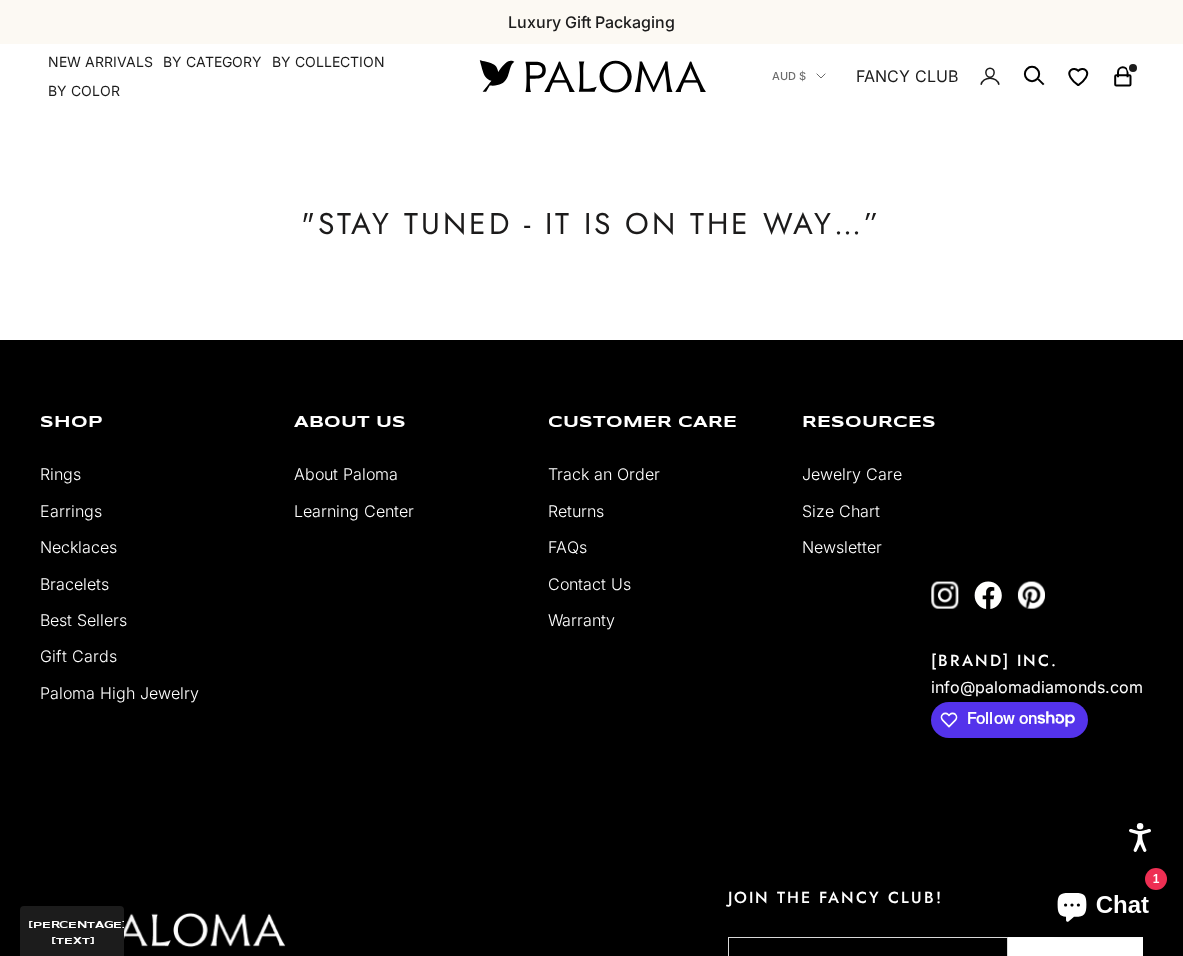 click on "Track an Order" at bounding box center [604, 474] 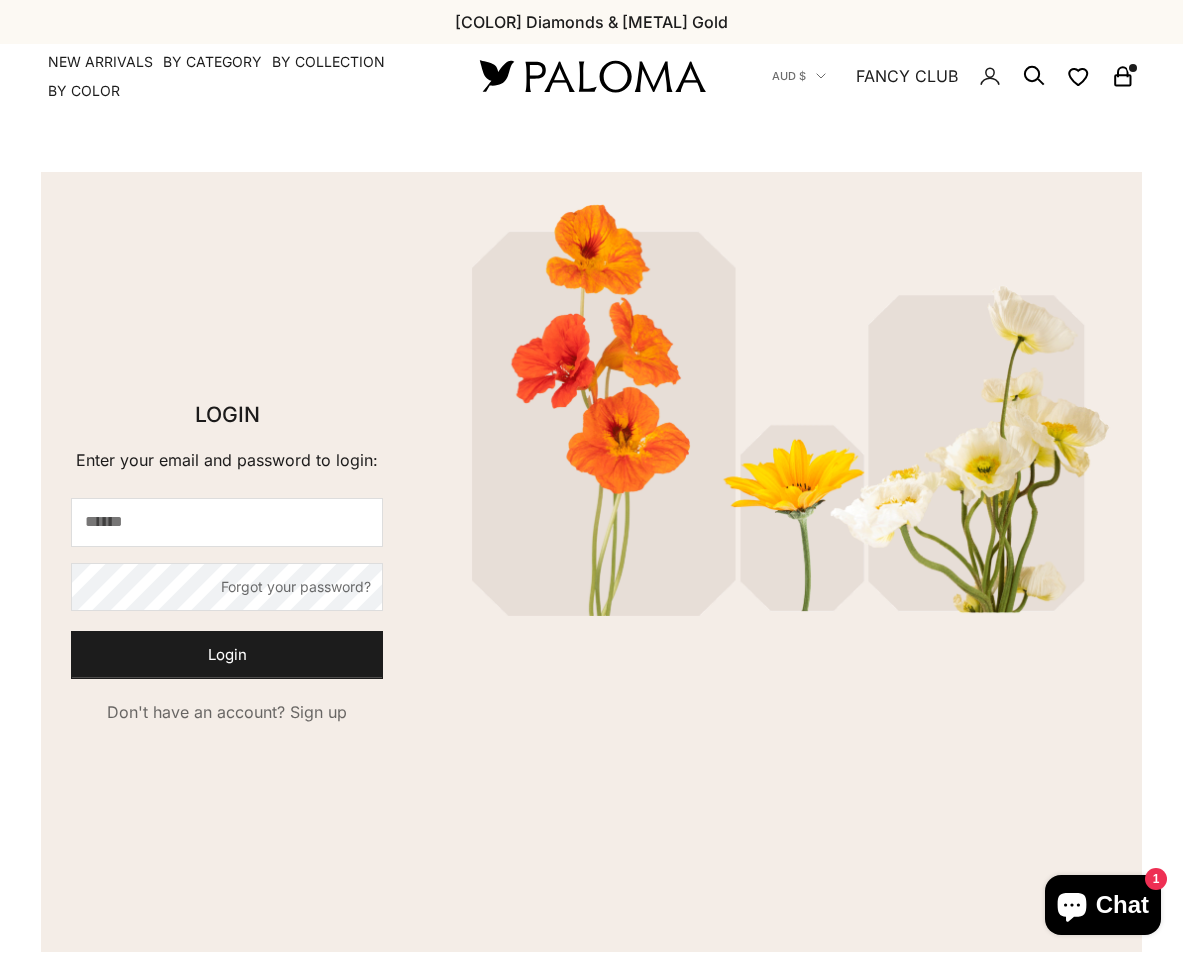scroll, scrollTop: 0, scrollLeft: 0, axis: both 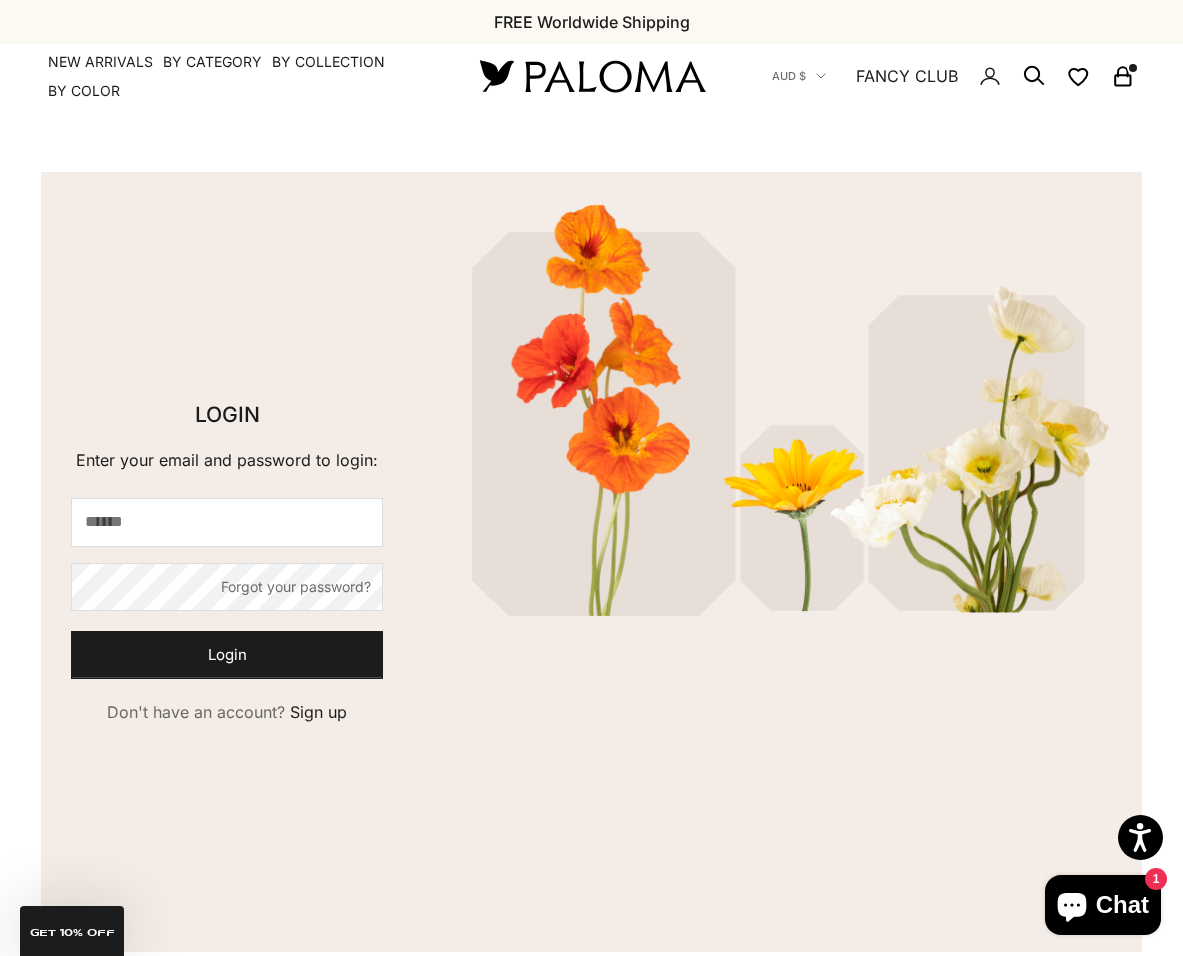 click on "Sign up" at bounding box center [318, 712] 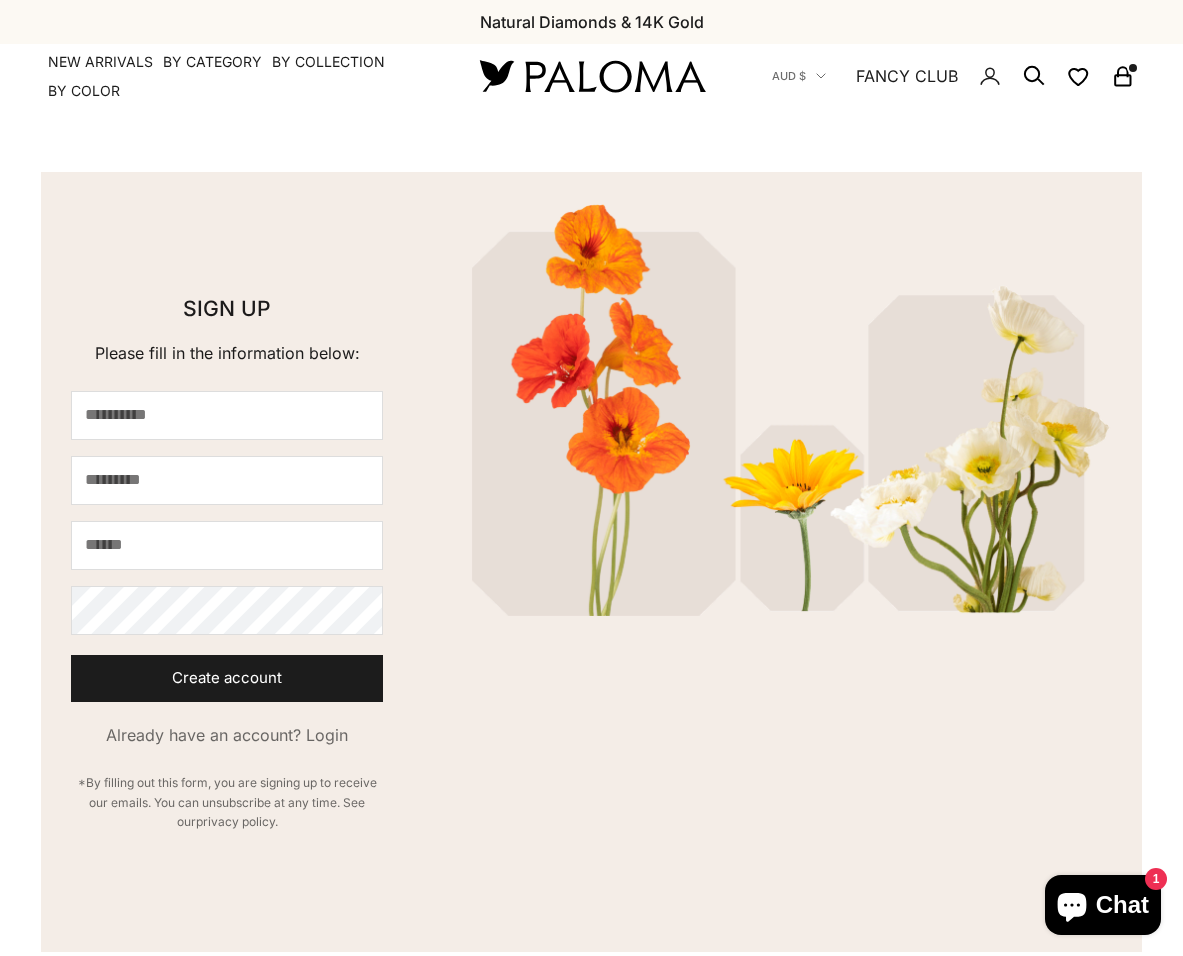 scroll, scrollTop: 0, scrollLeft: 0, axis: both 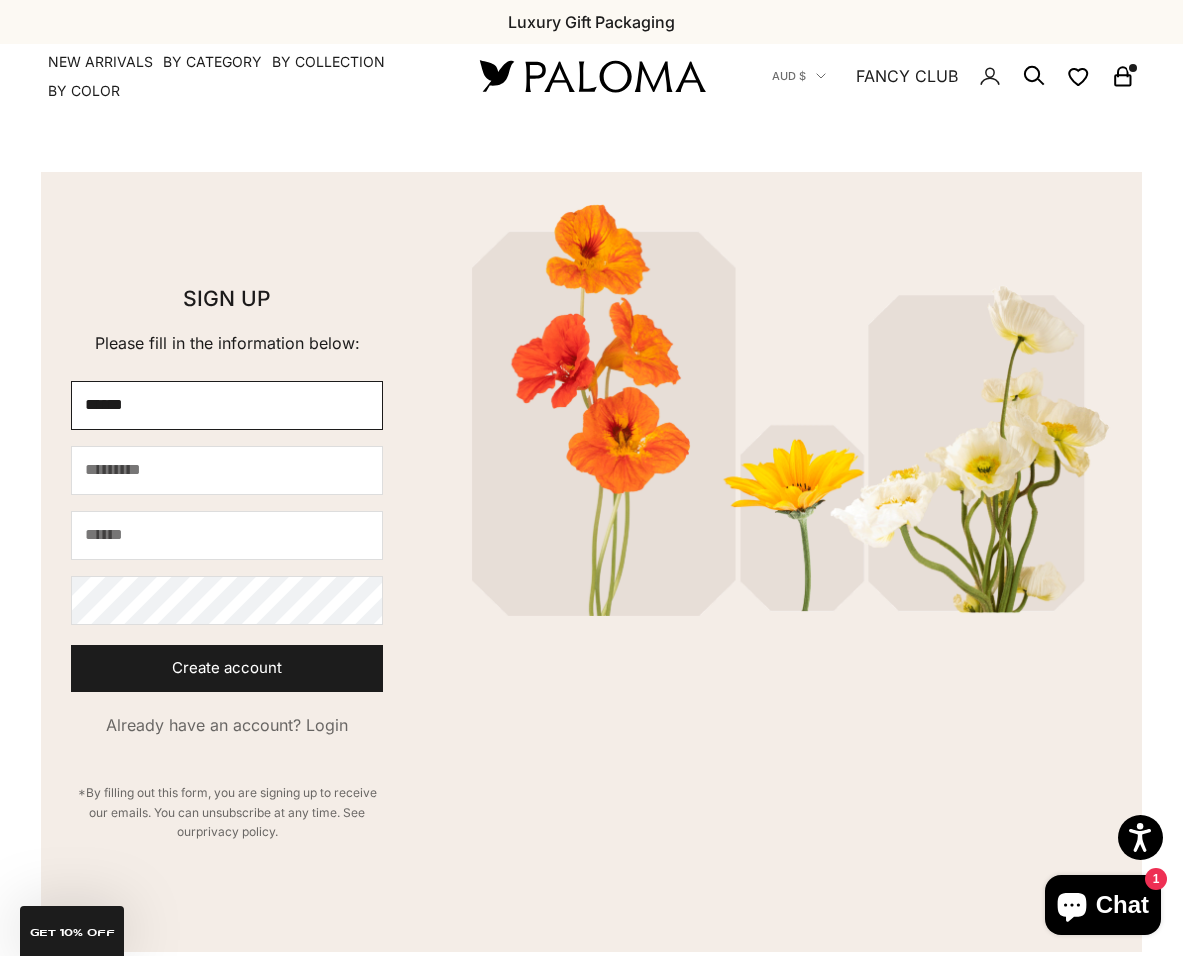 type on "******" 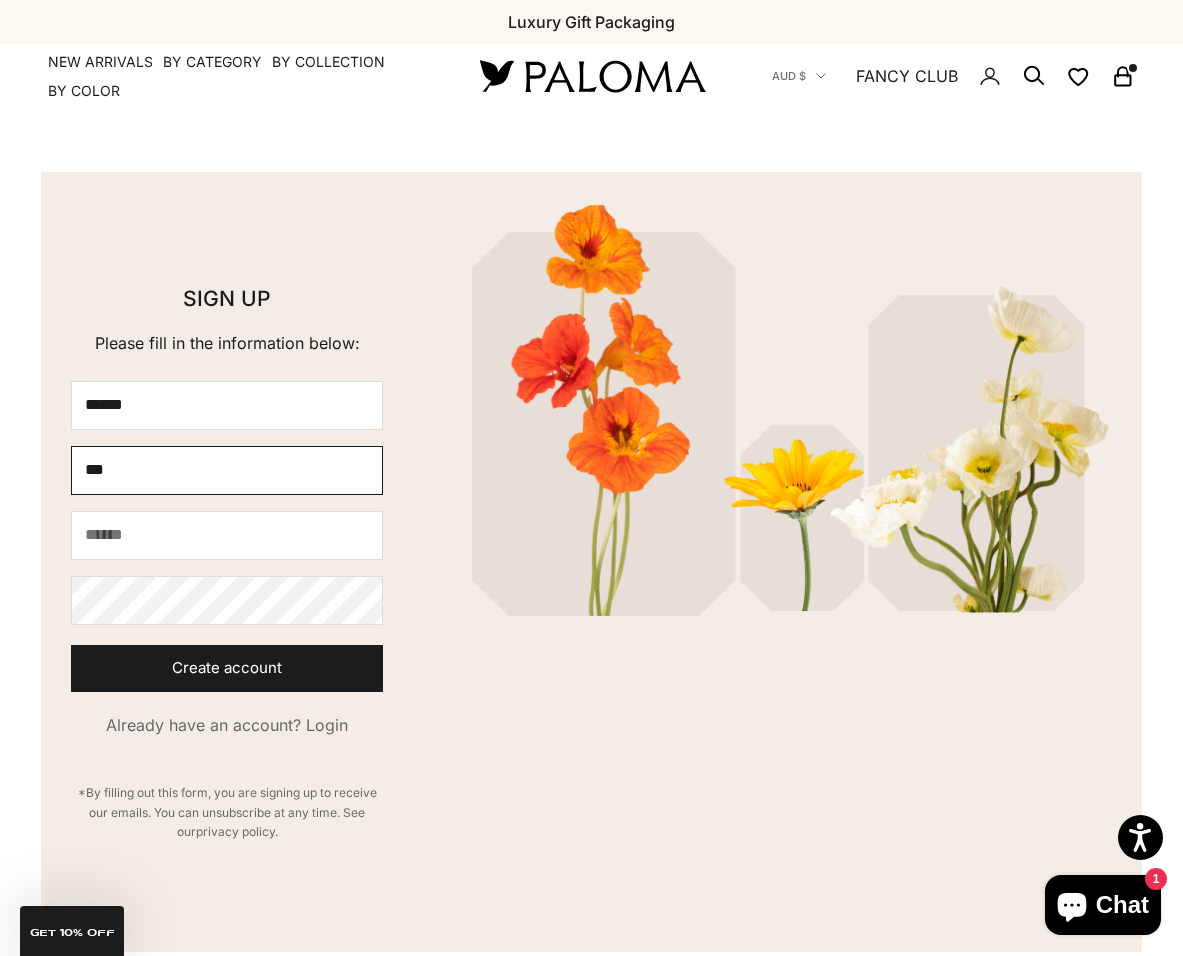 type on "***" 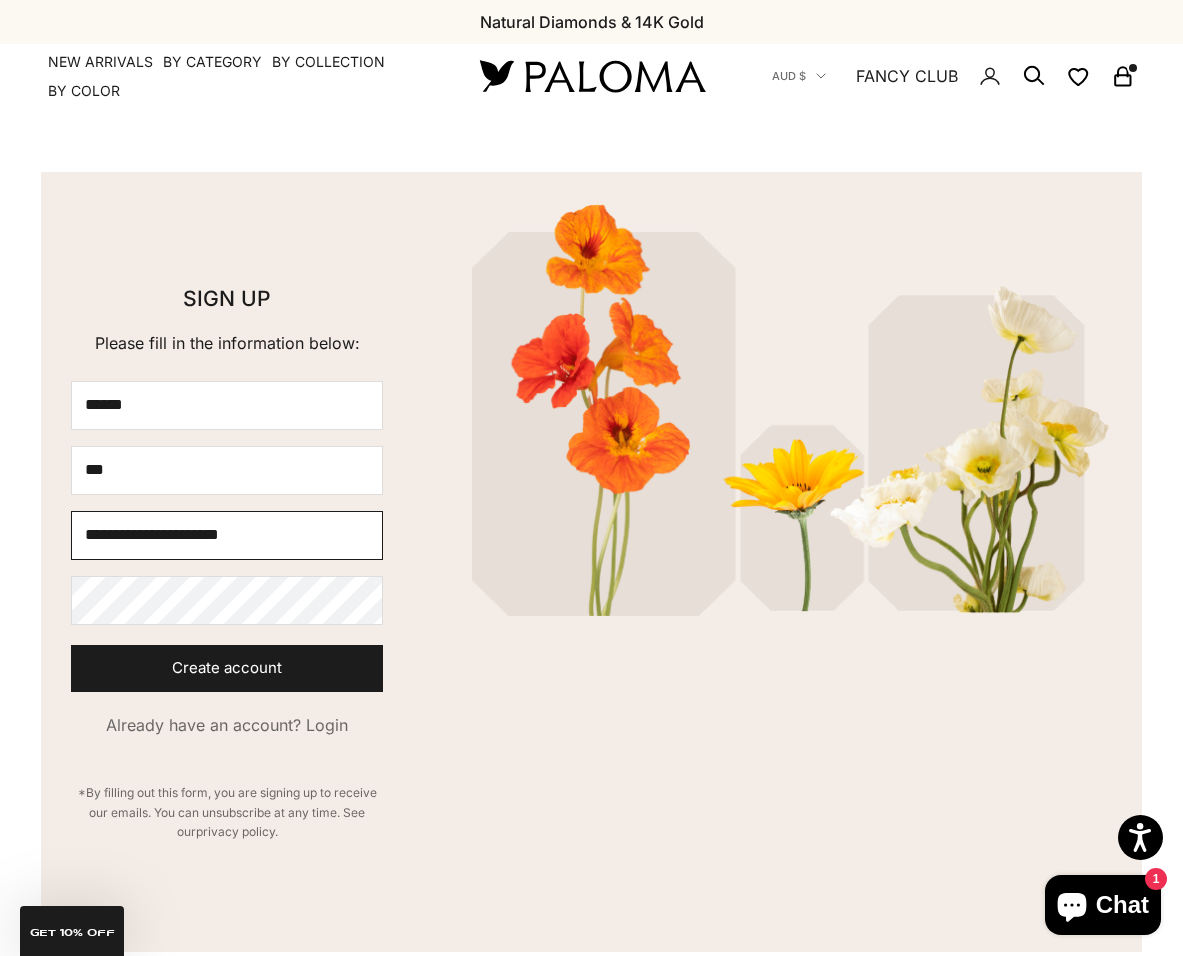 type on "**********" 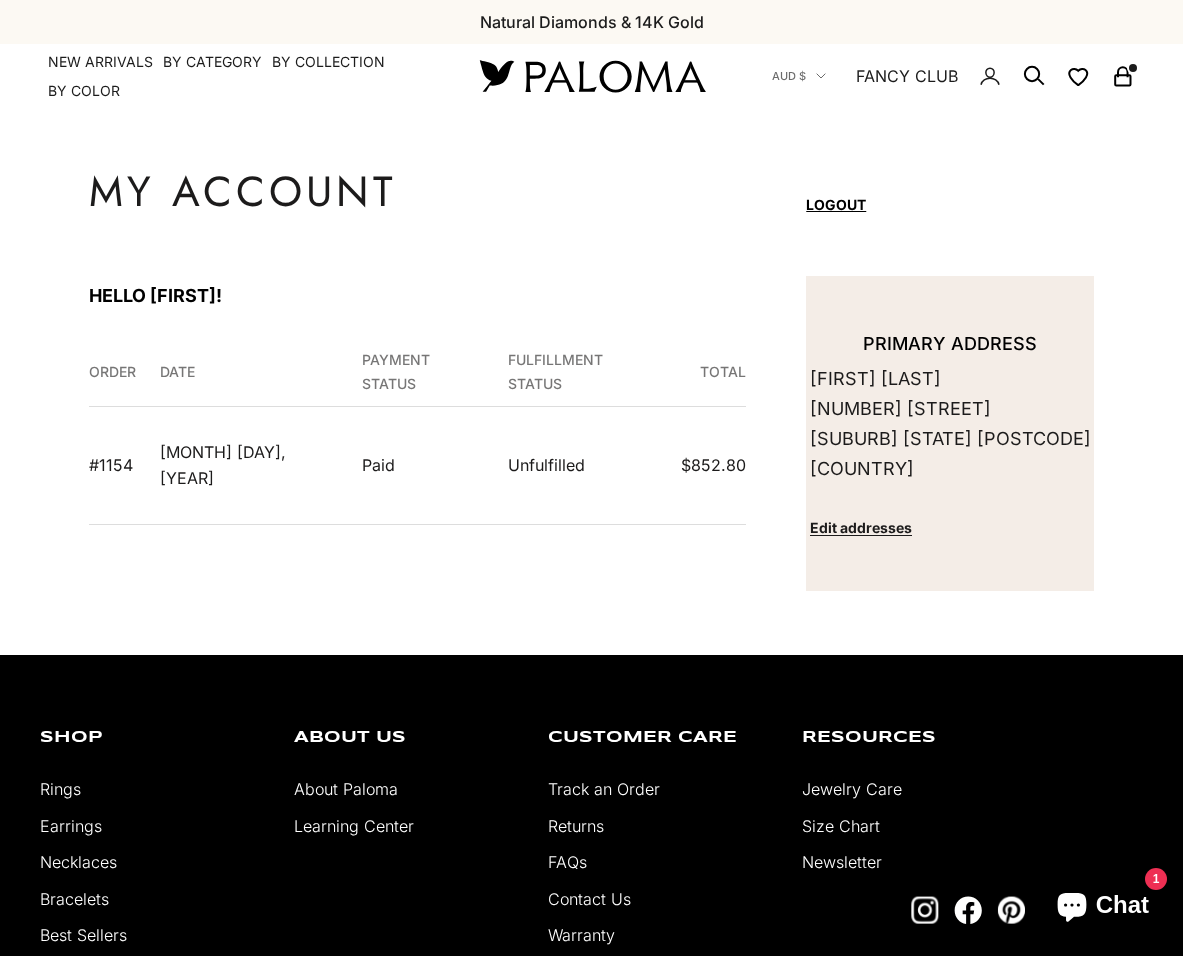 scroll, scrollTop: 0, scrollLeft: 0, axis: both 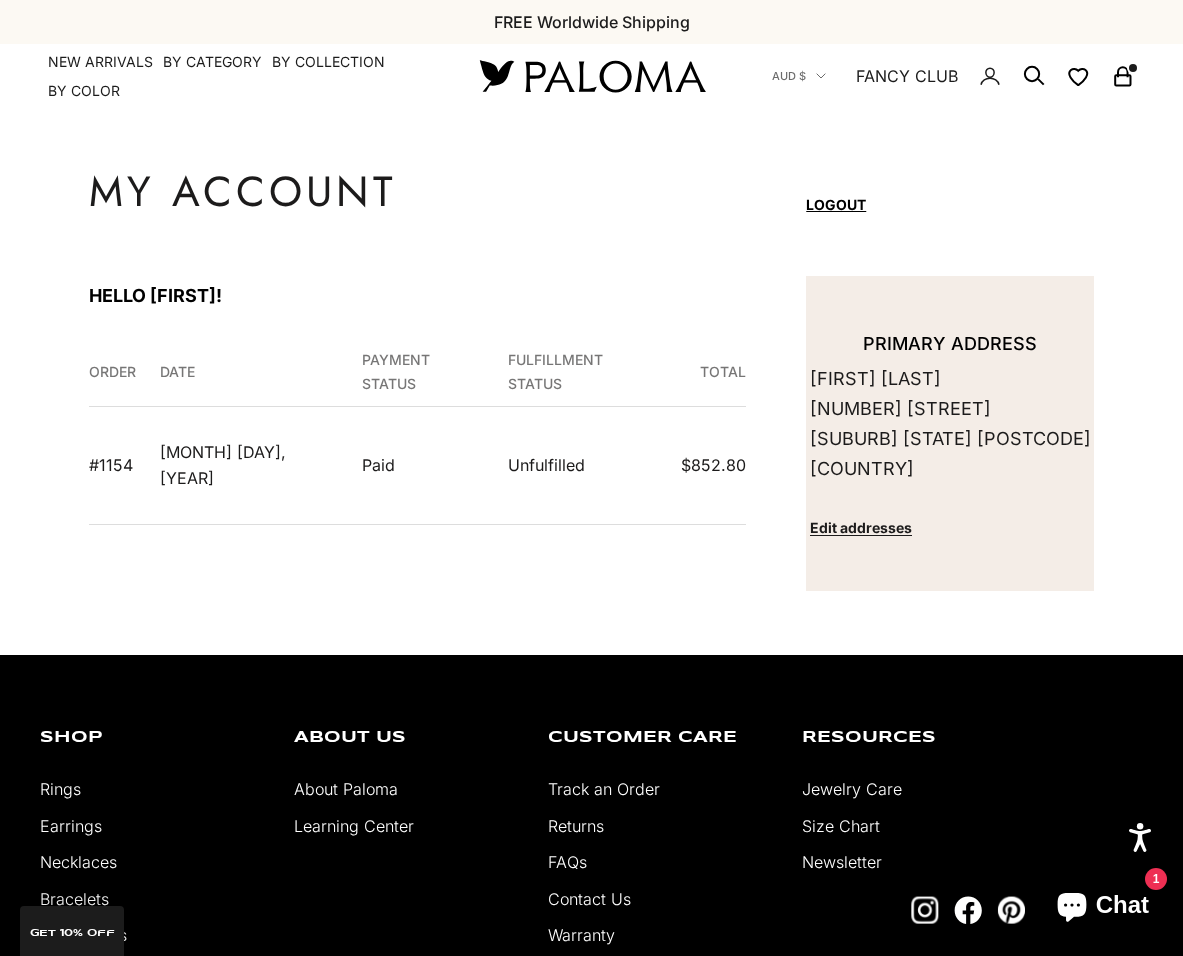 click on "$852.80" at bounding box center [707, 465] 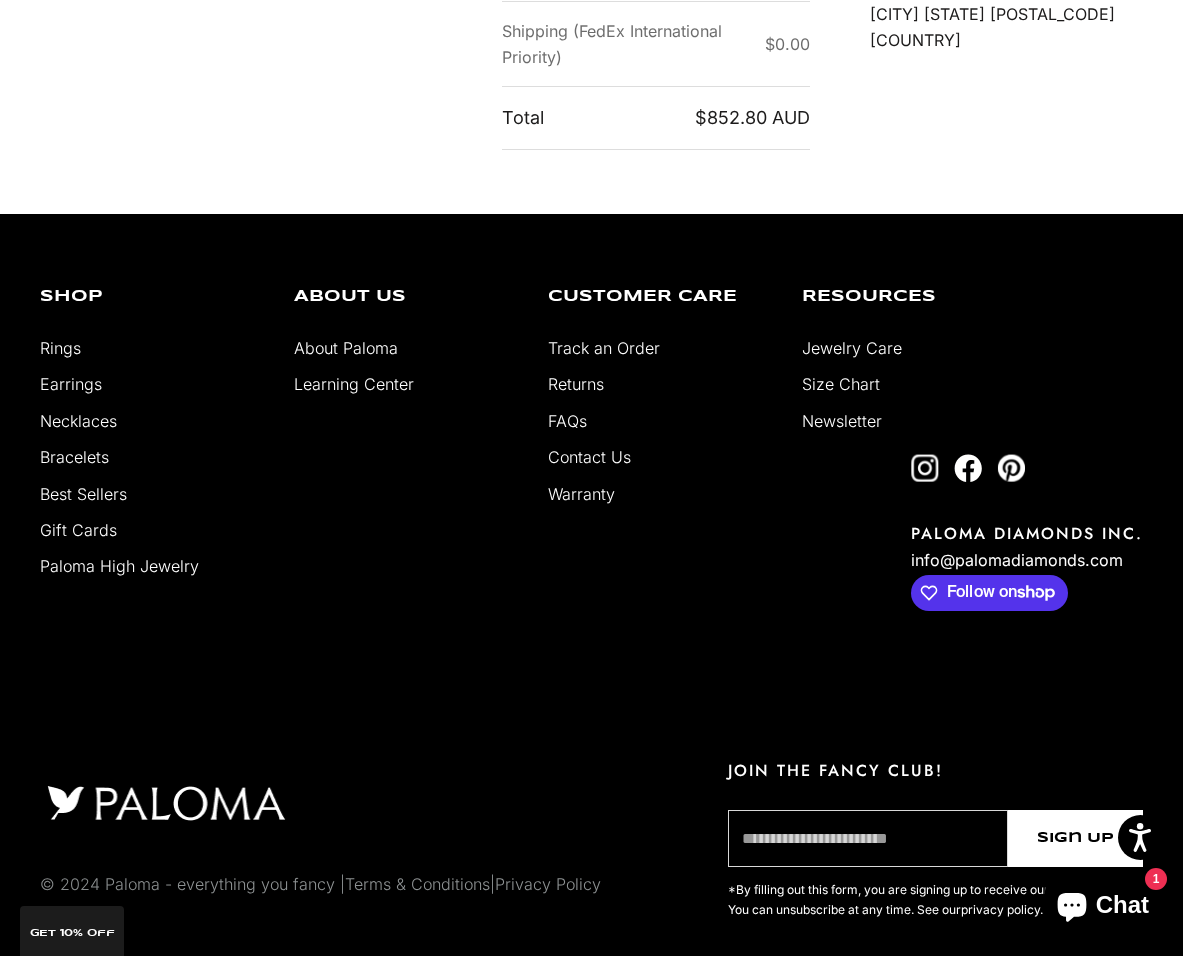 scroll, scrollTop: 693, scrollLeft: 0, axis: vertical 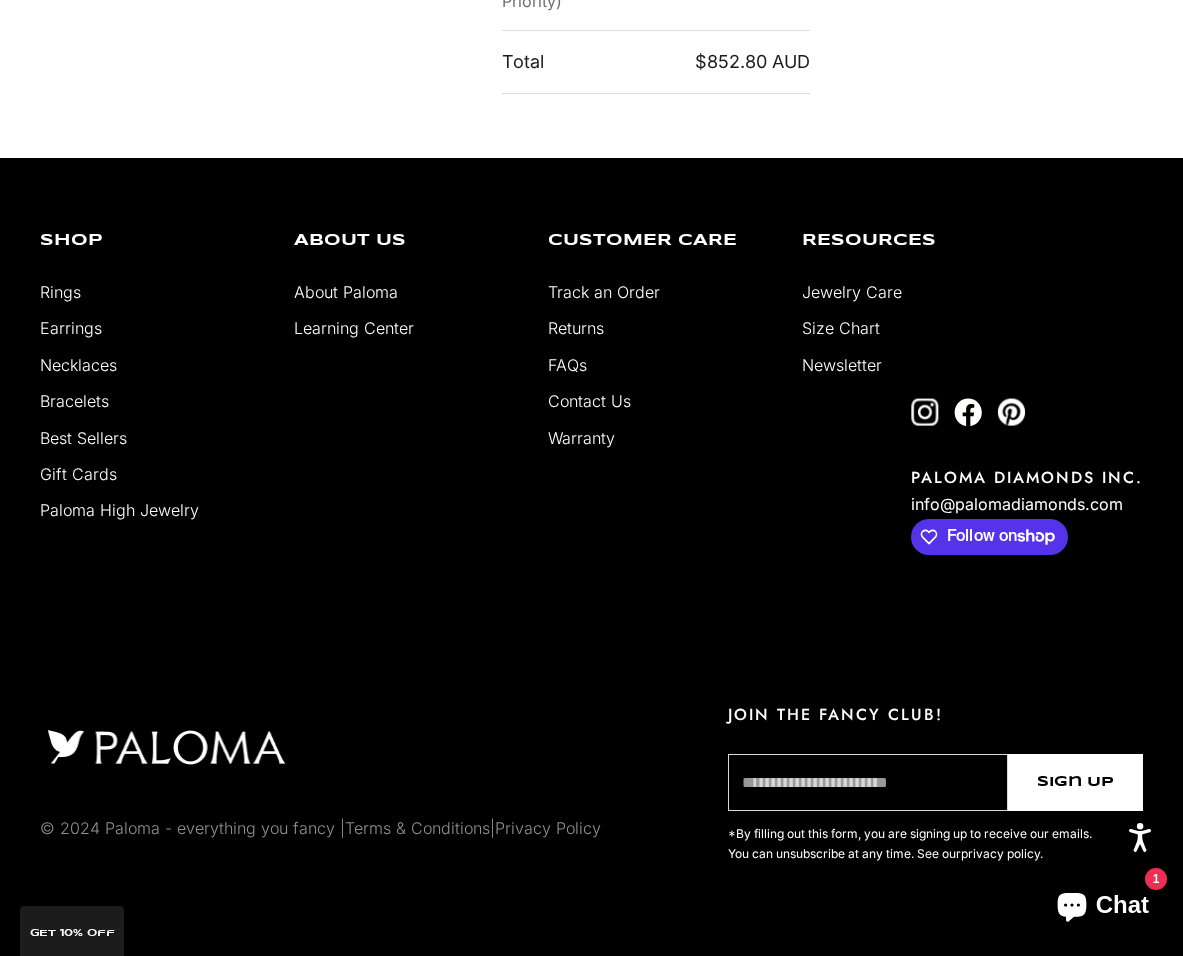 click on "Contact Us" at bounding box center [589, 401] 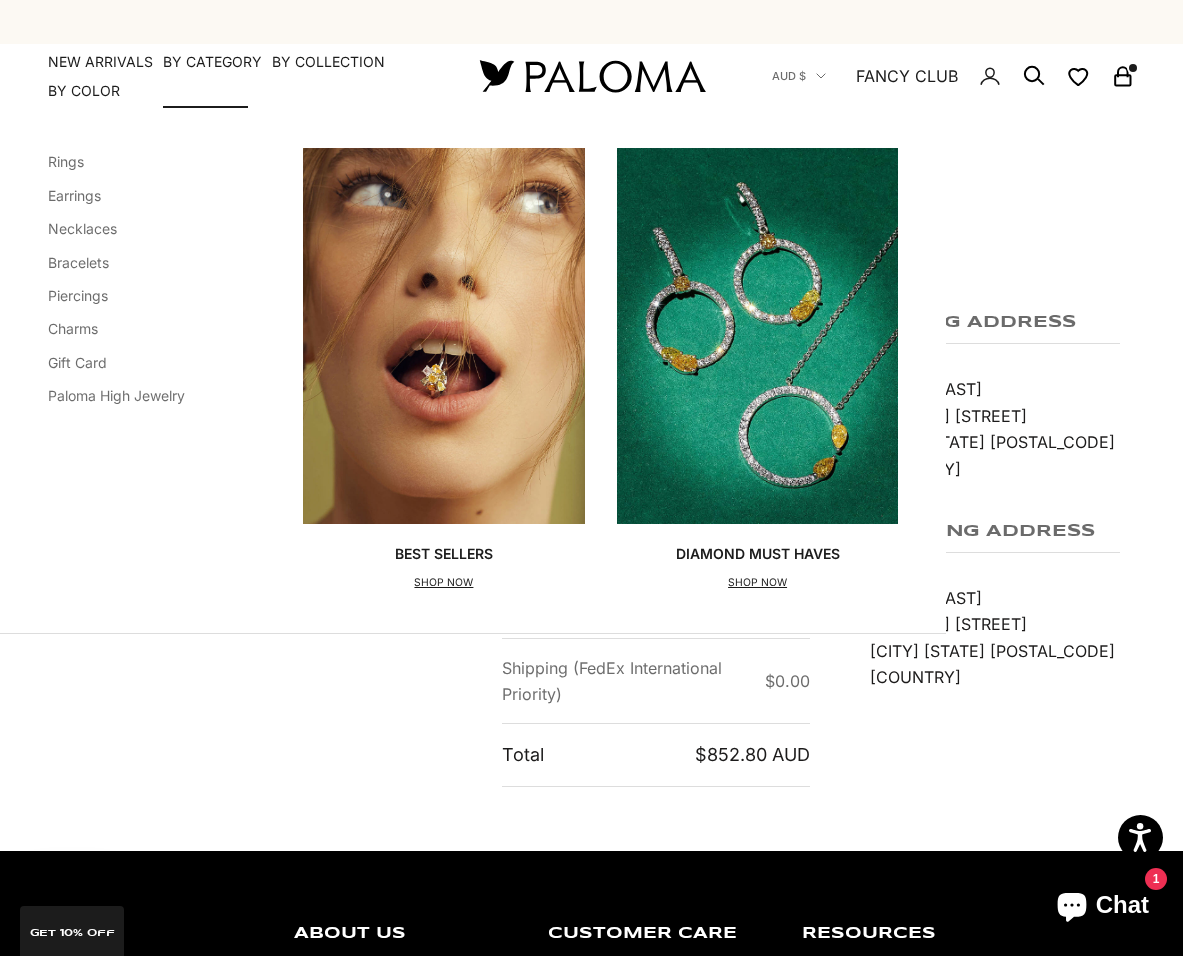 click on "Categories
Rings
Earrings
Necklaces
Bracelets
Piercings
Charms
Gift Card
Paloma High Jewelry
Best Sellers SHOP NOW Diamond Must Haves SHOP NOW" at bounding box center [473, 371] 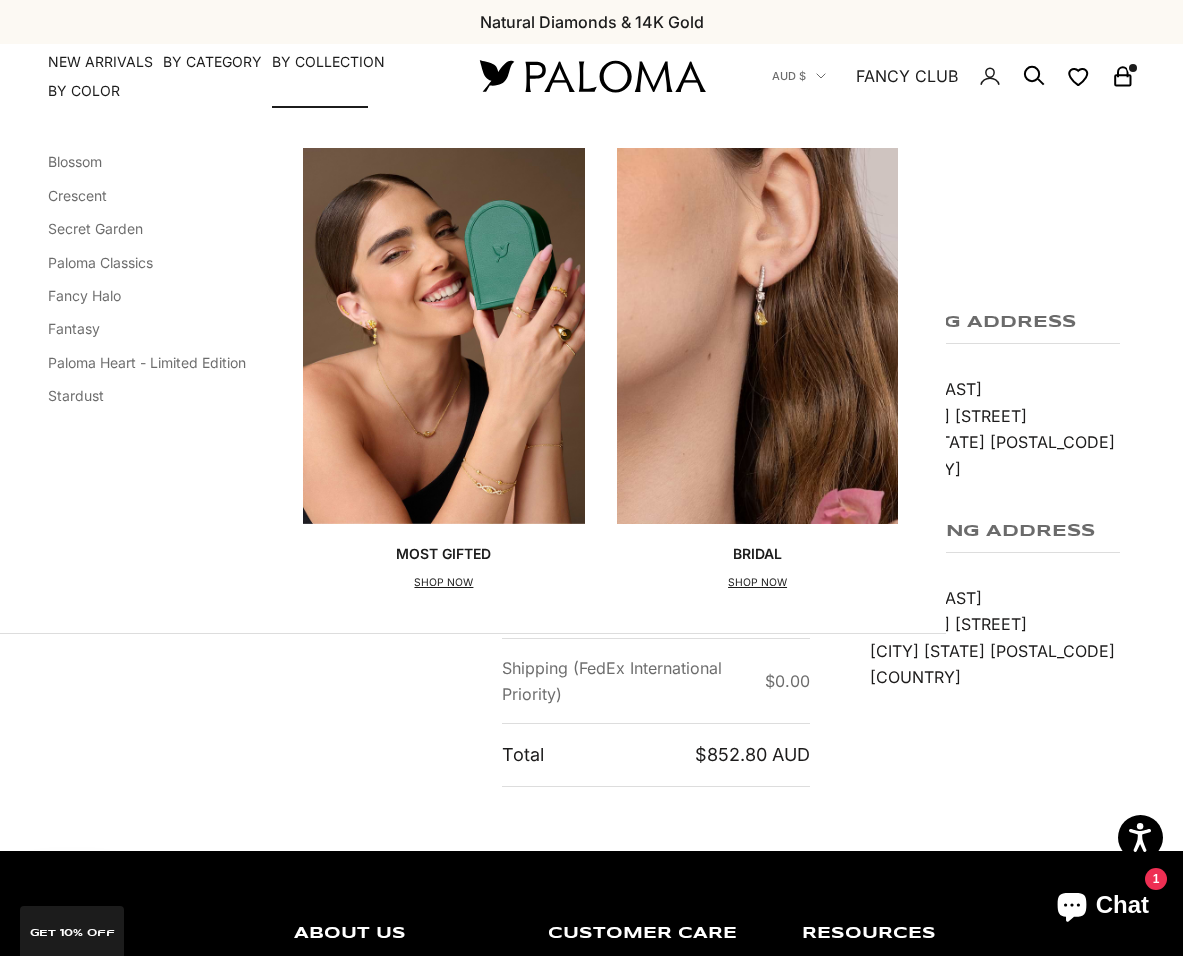 click on "By Collection" at bounding box center (328, 62) 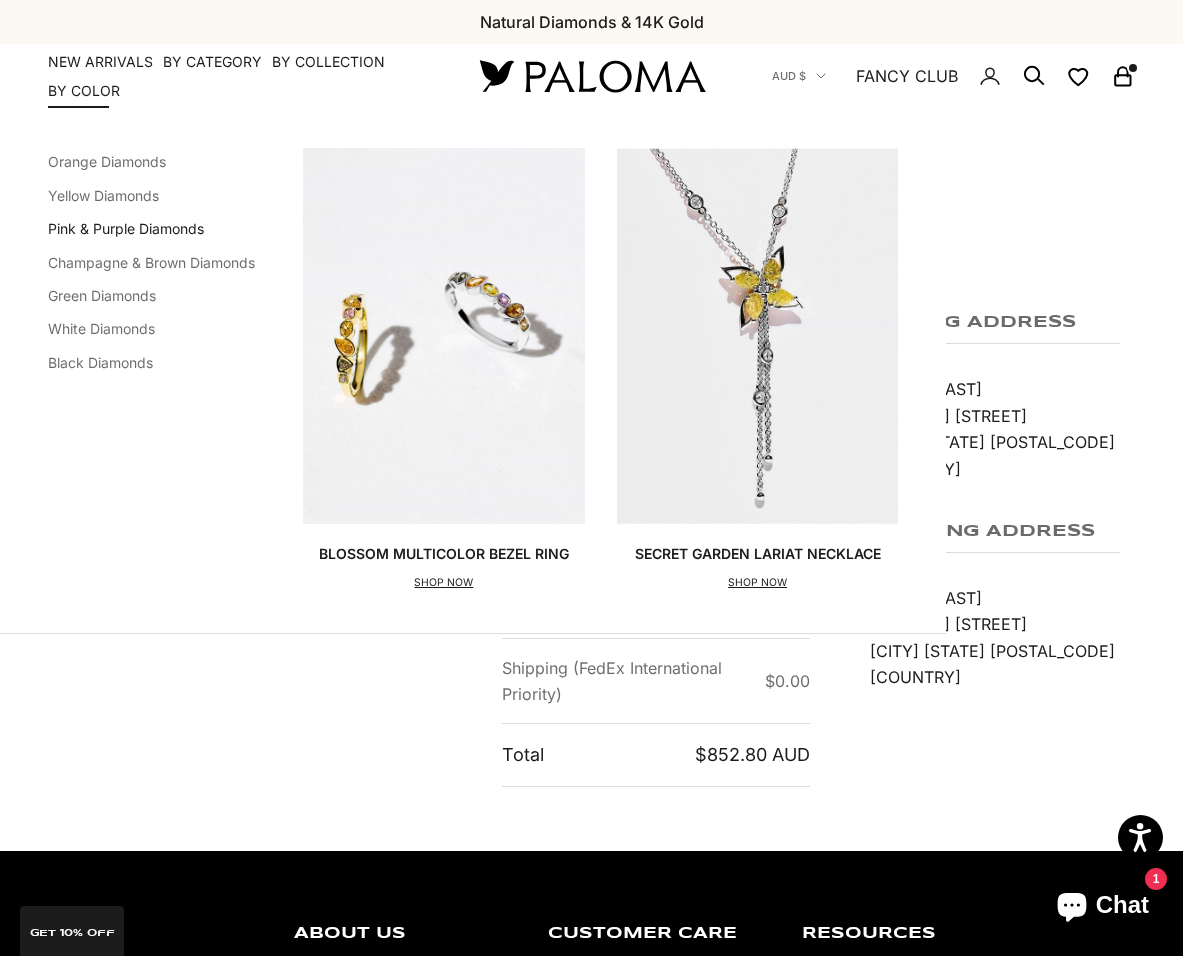 click on "Pink & Purple Diamonds" at bounding box center (126, 228) 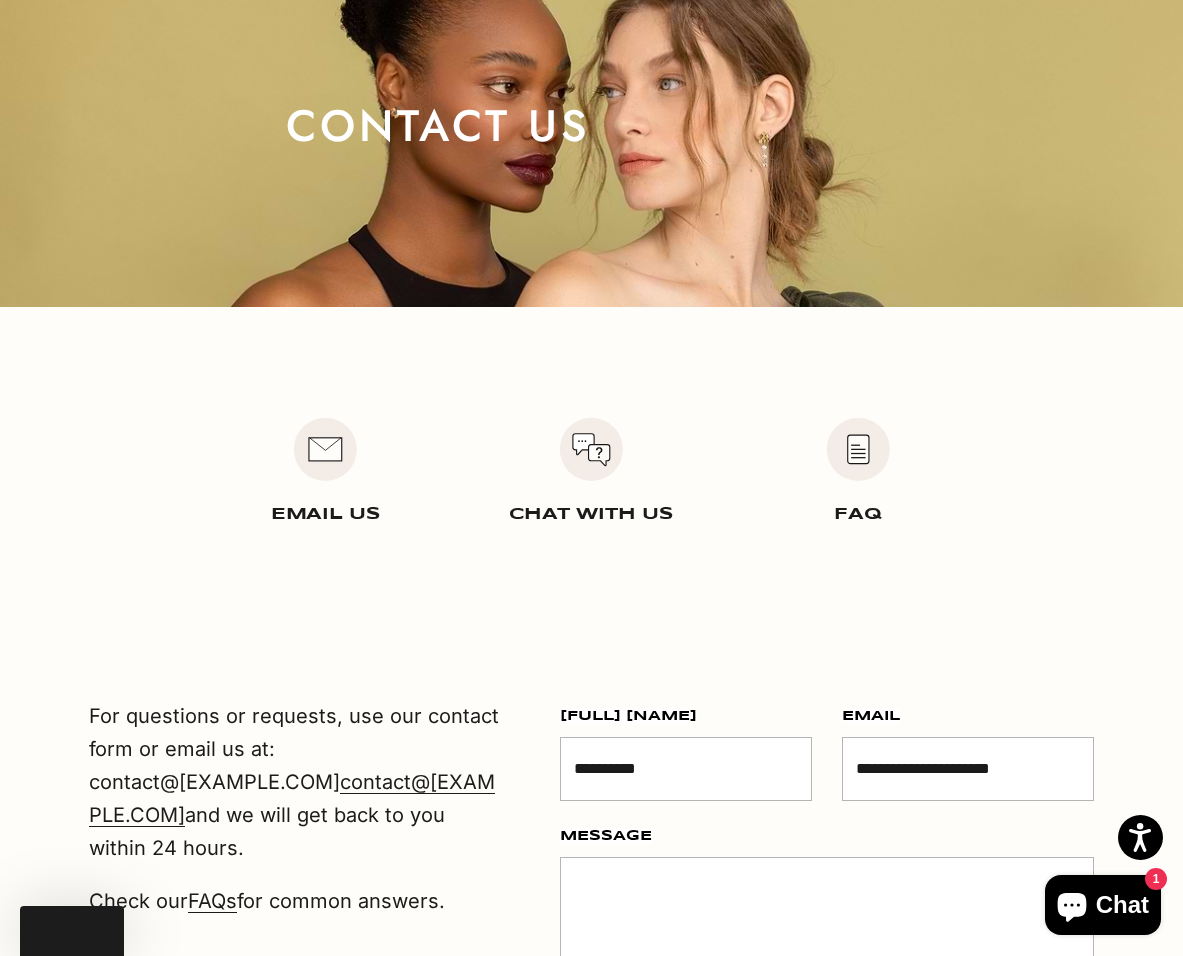 scroll, scrollTop: 485, scrollLeft: 0, axis: vertical 